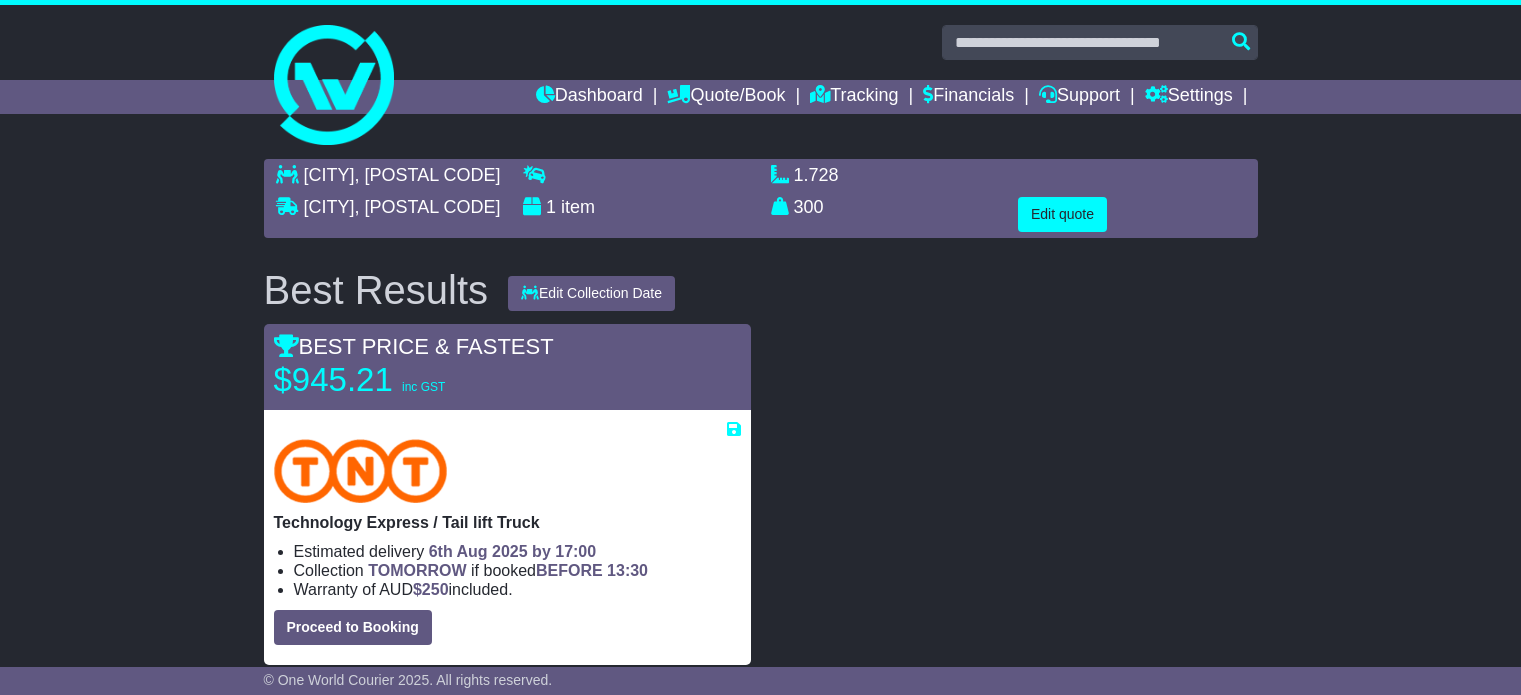 scroll, scrollTop: 0, scrollLeft: 0, axis: both 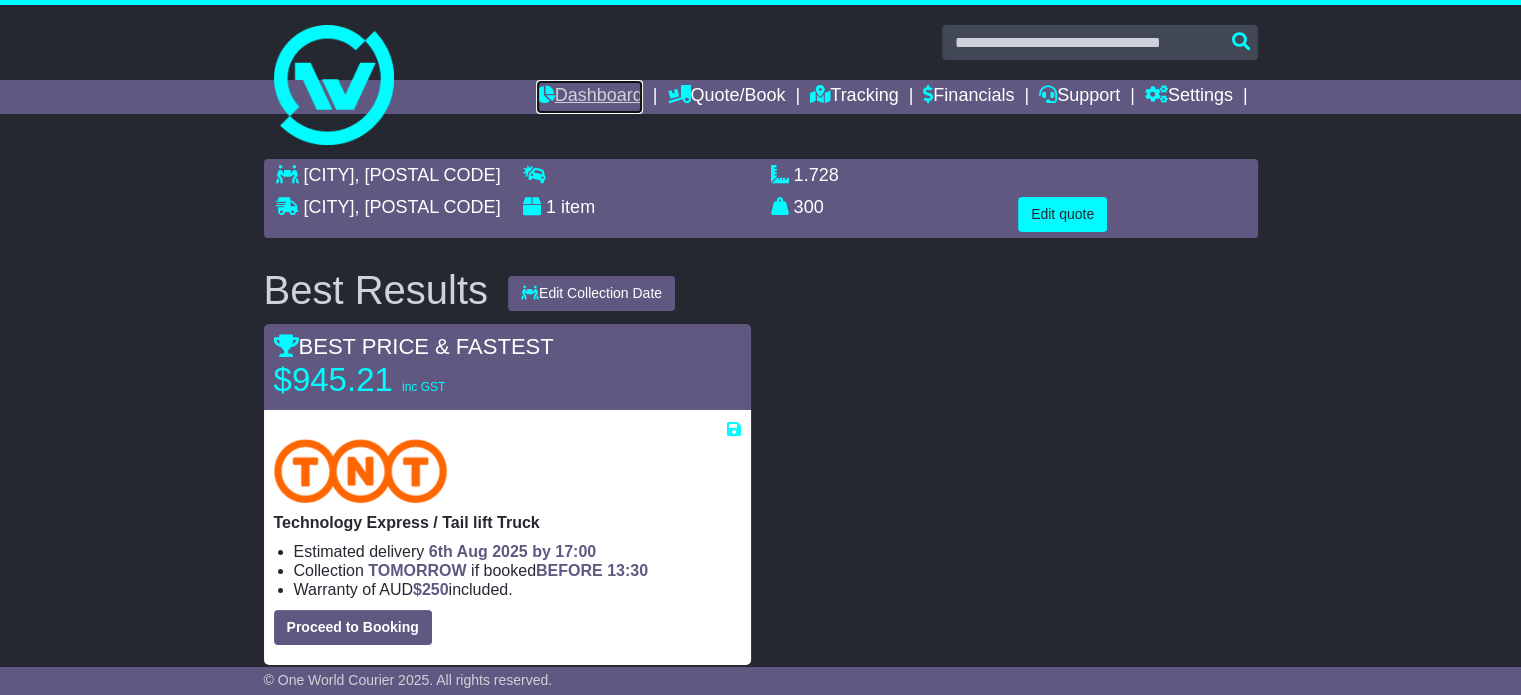 click on "Dashboard" at bounding box center (589, 97) 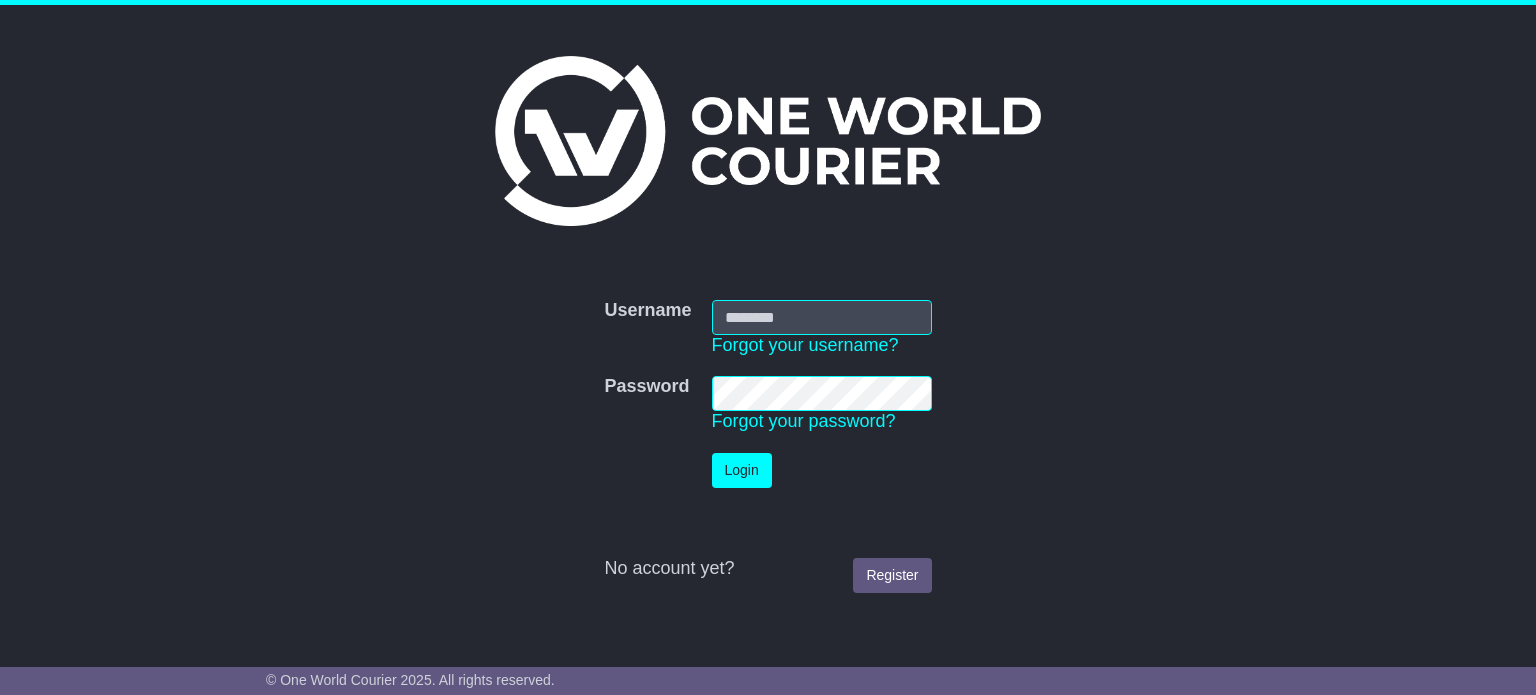 scroll, scrollTop: 0, scrollLeft: 0, axis: both 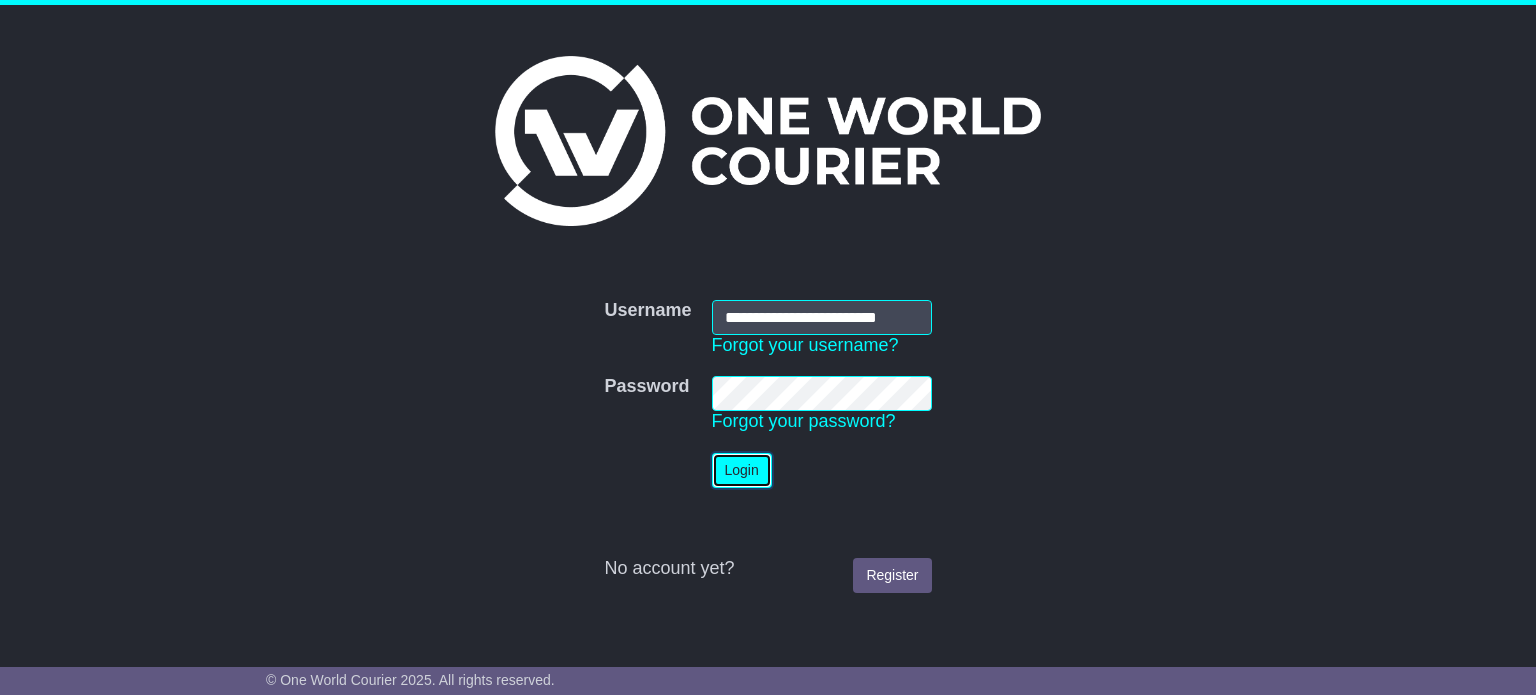click on "Login" at bounding box center [742, 470] 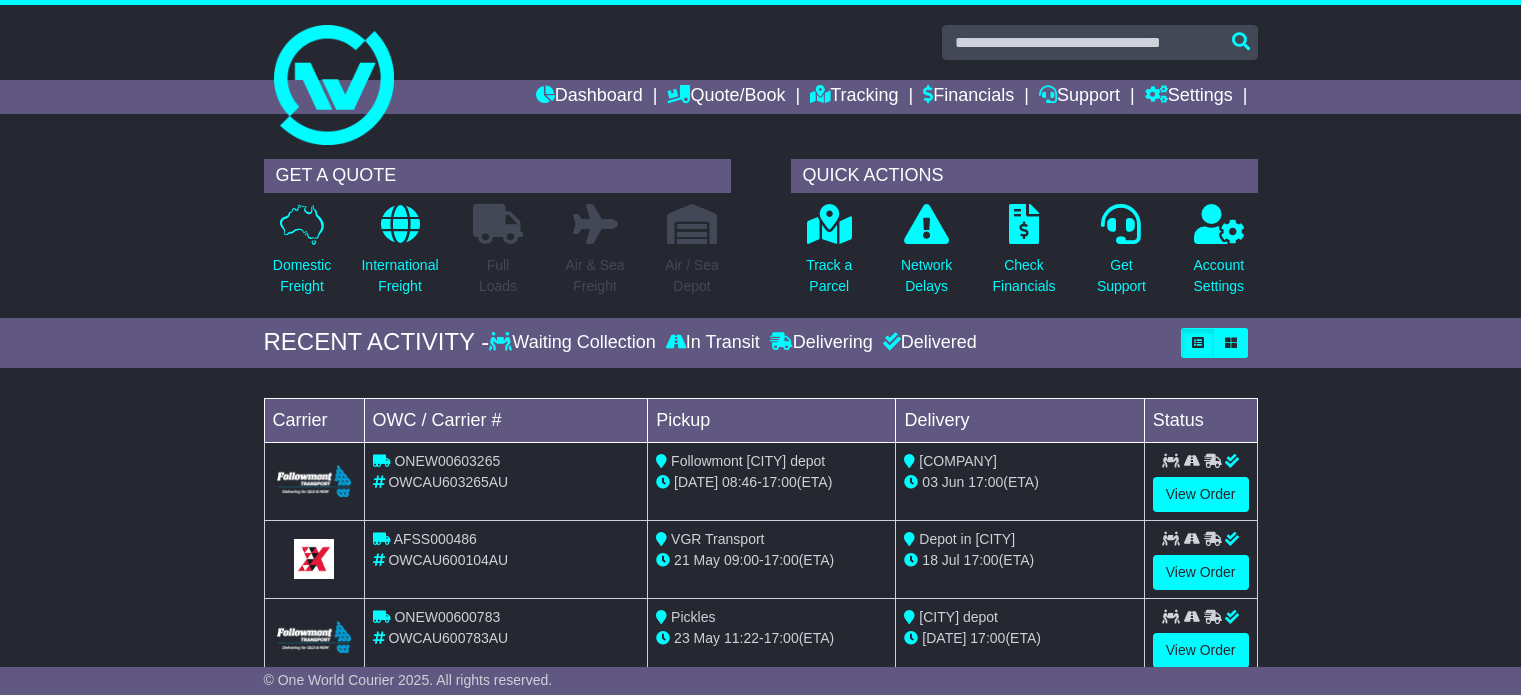 scroll, scrollTop: 0, scrollLeft: 0, axis: both 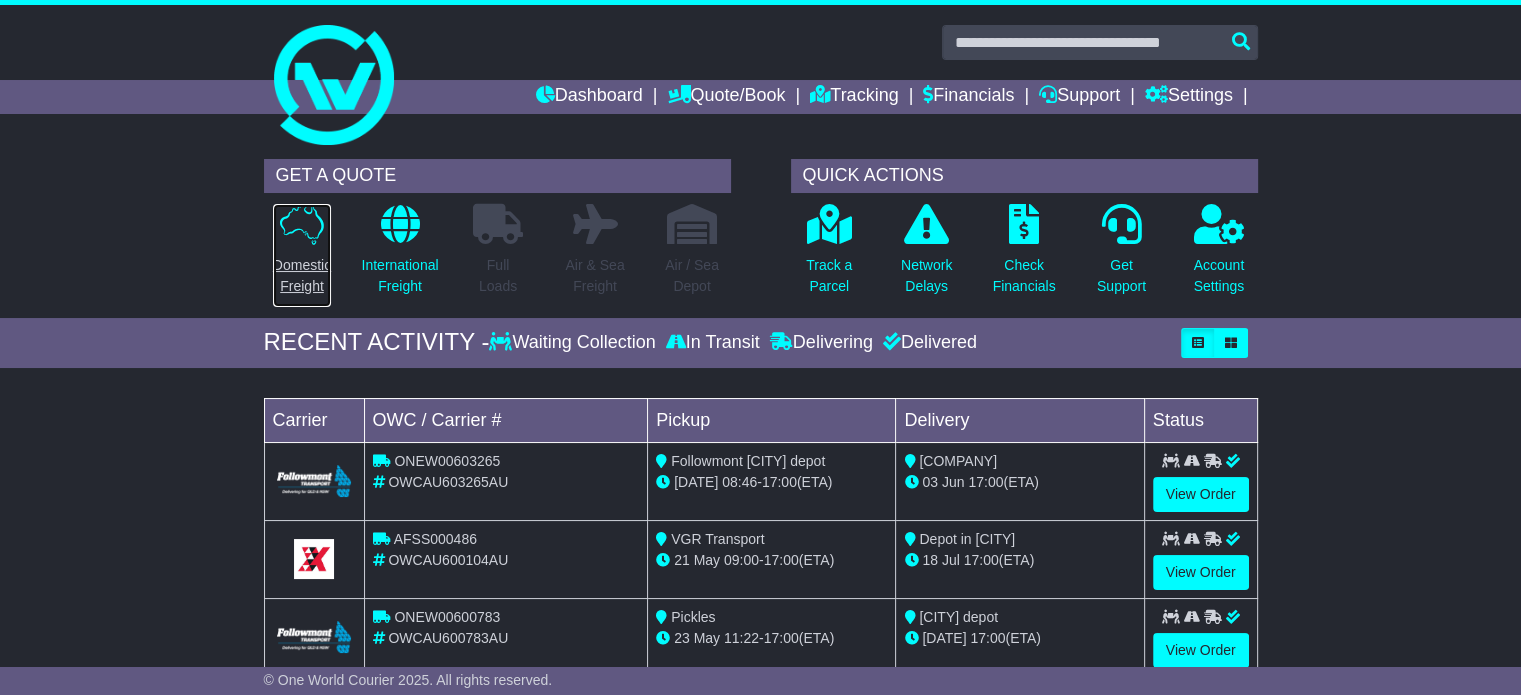 click on "Domestic Freight" at bounding box center (302, 276) 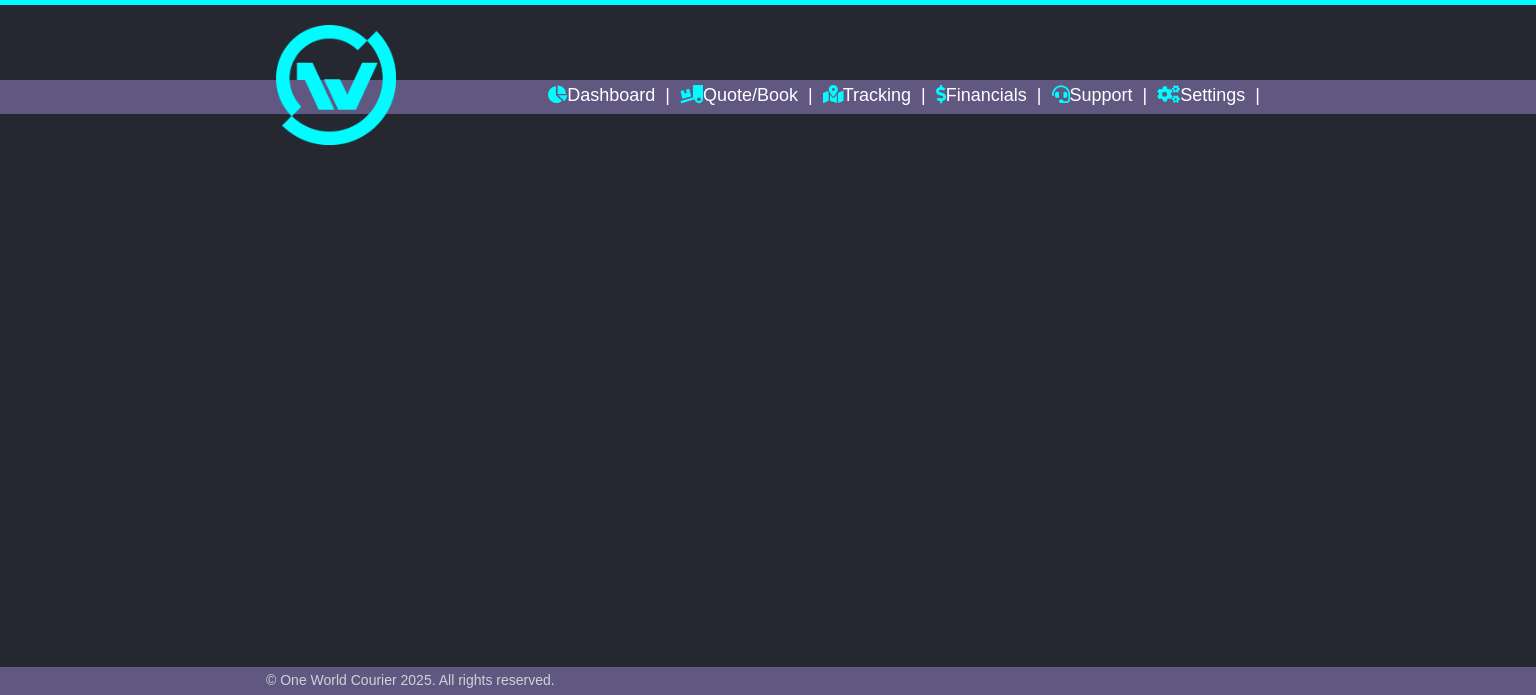 scroll, scrollTop: 0, scrollLeft: 0, axis: both 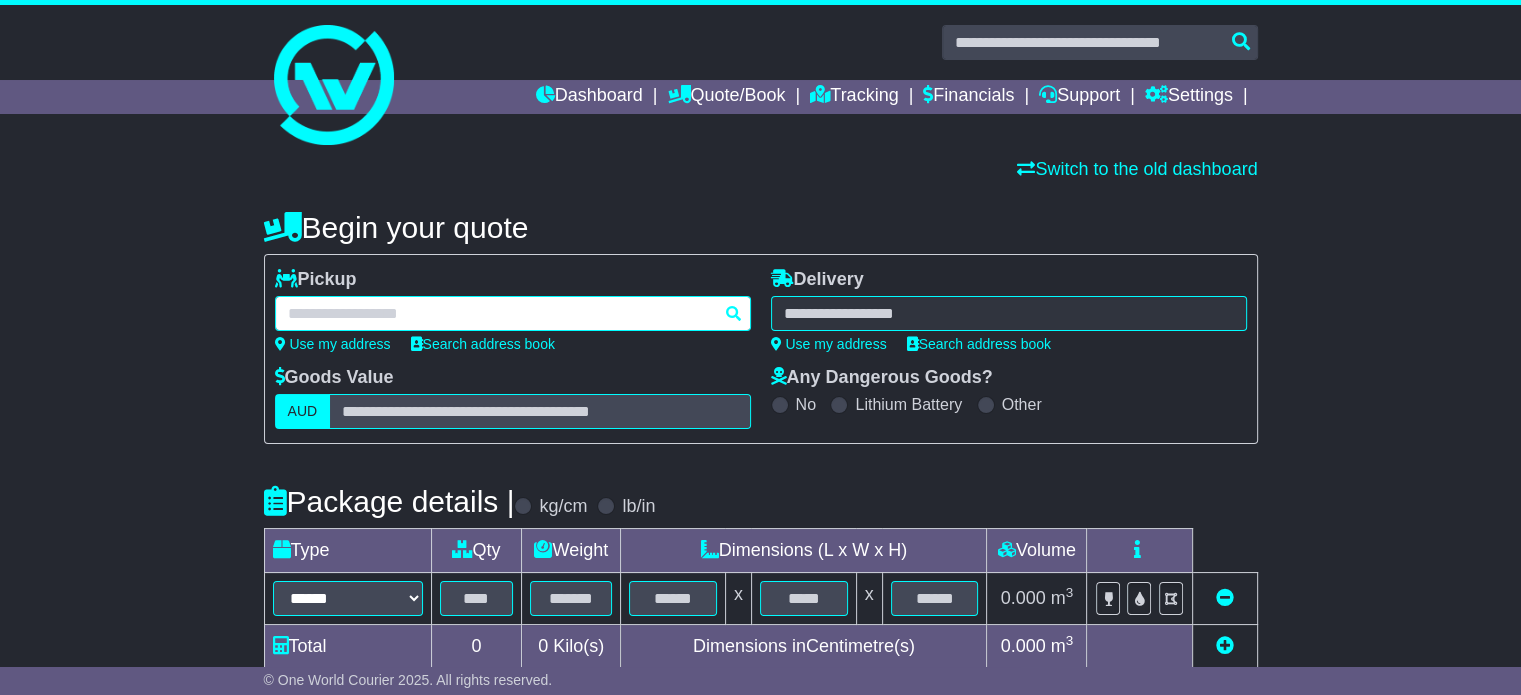 paste on "*********" 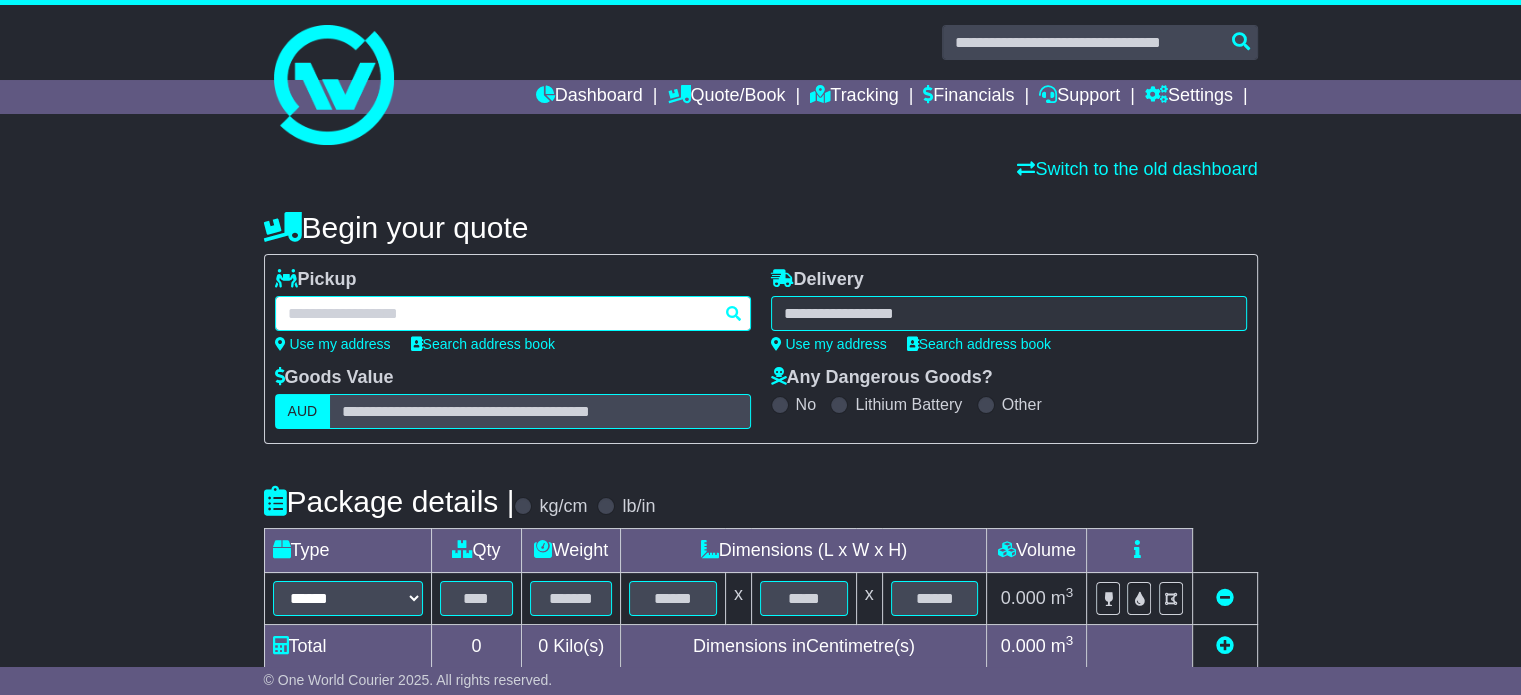 type on "*********" 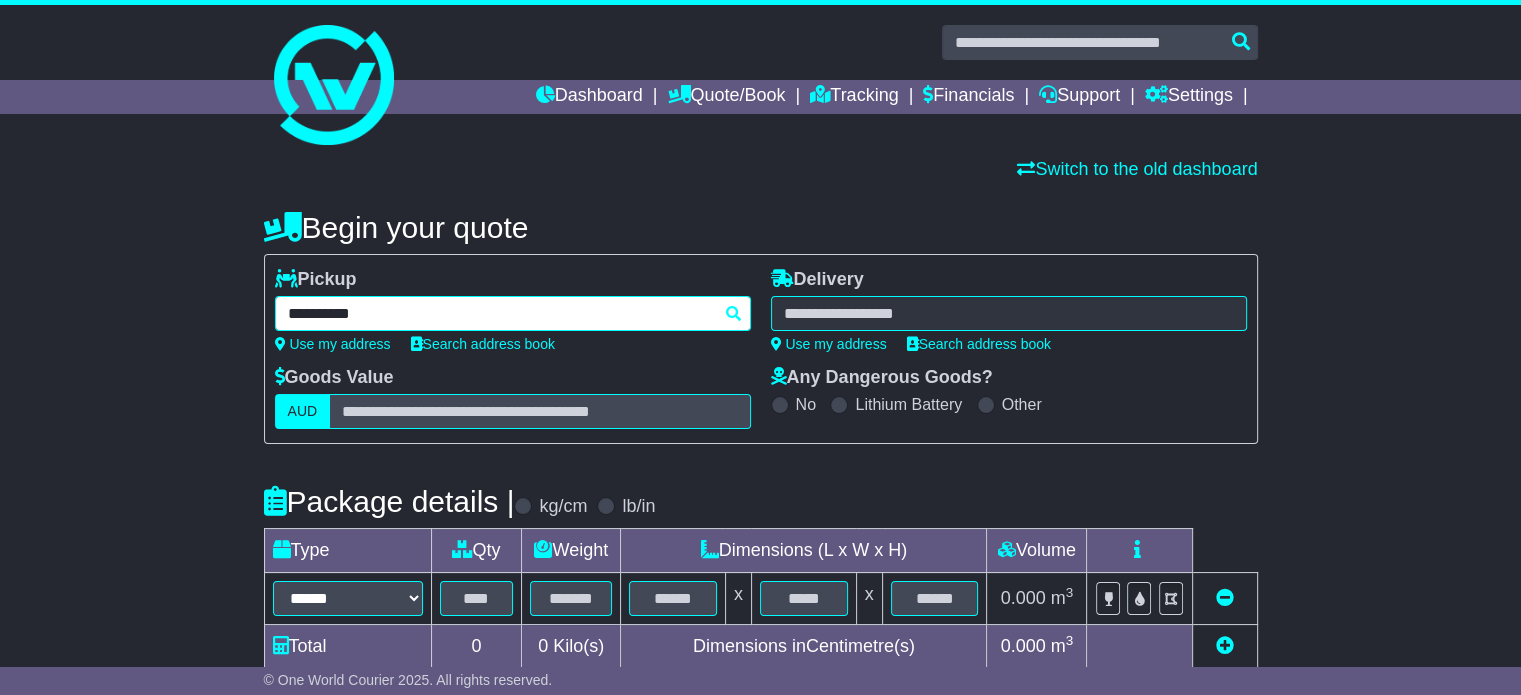 click on "*********" at bounding box center (513, 313) 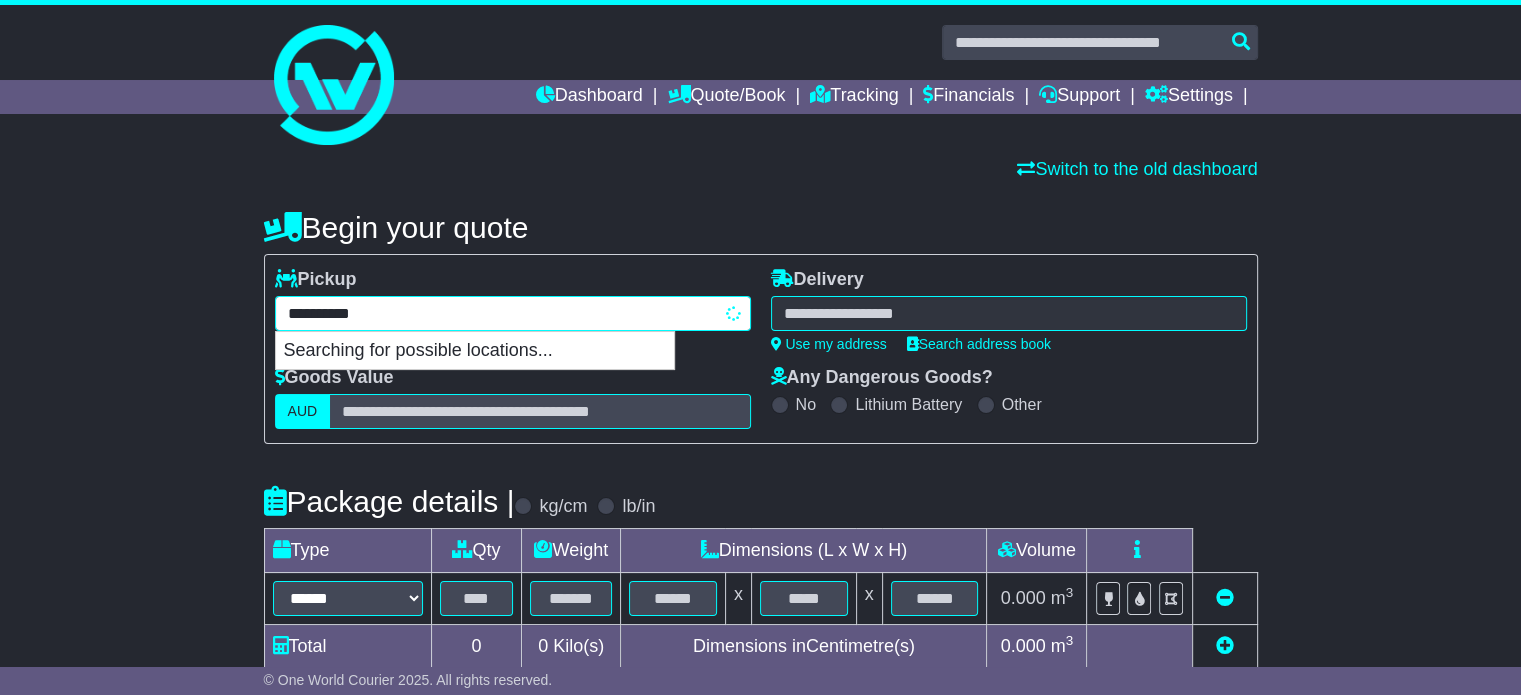 type on "**********" 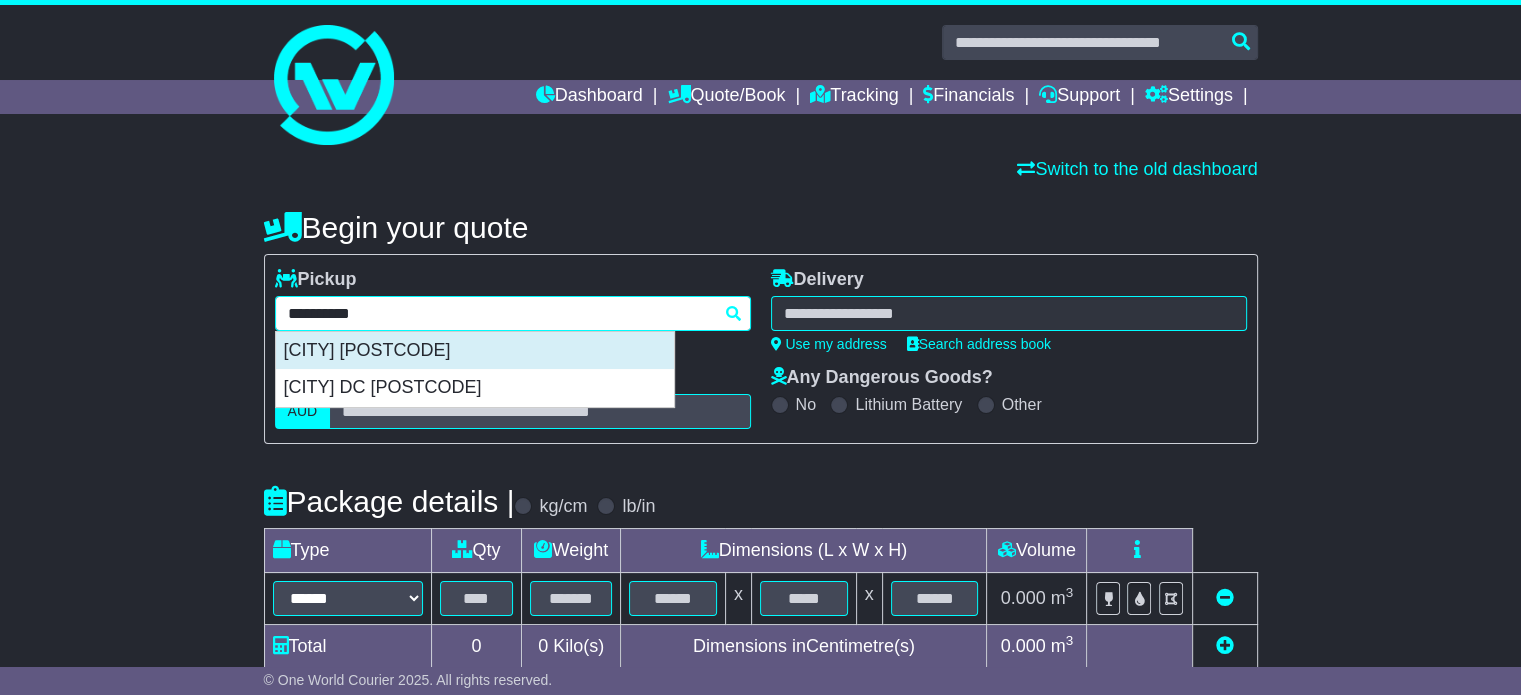 click on "WETHERILL PARK 2164" at bounding box center (475, 351) 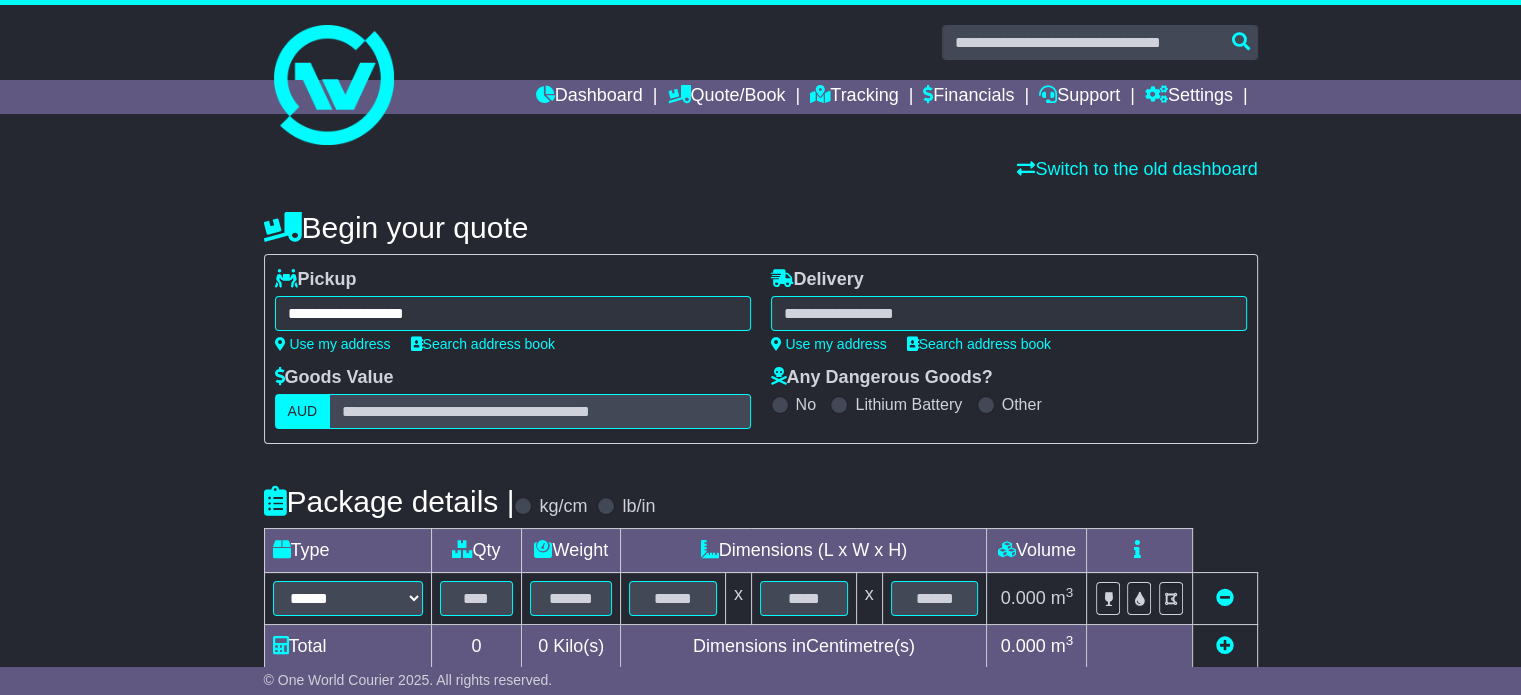 type on "**********" 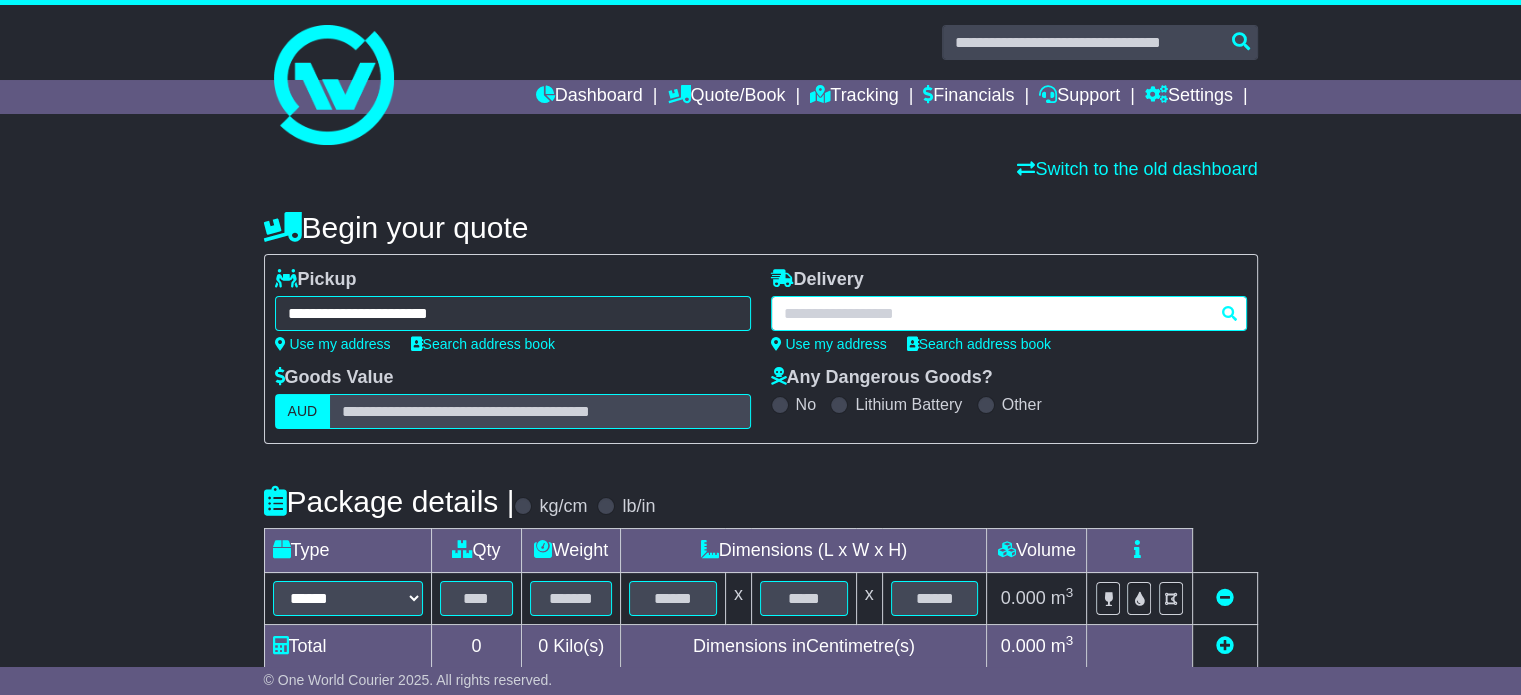 paste on "********" 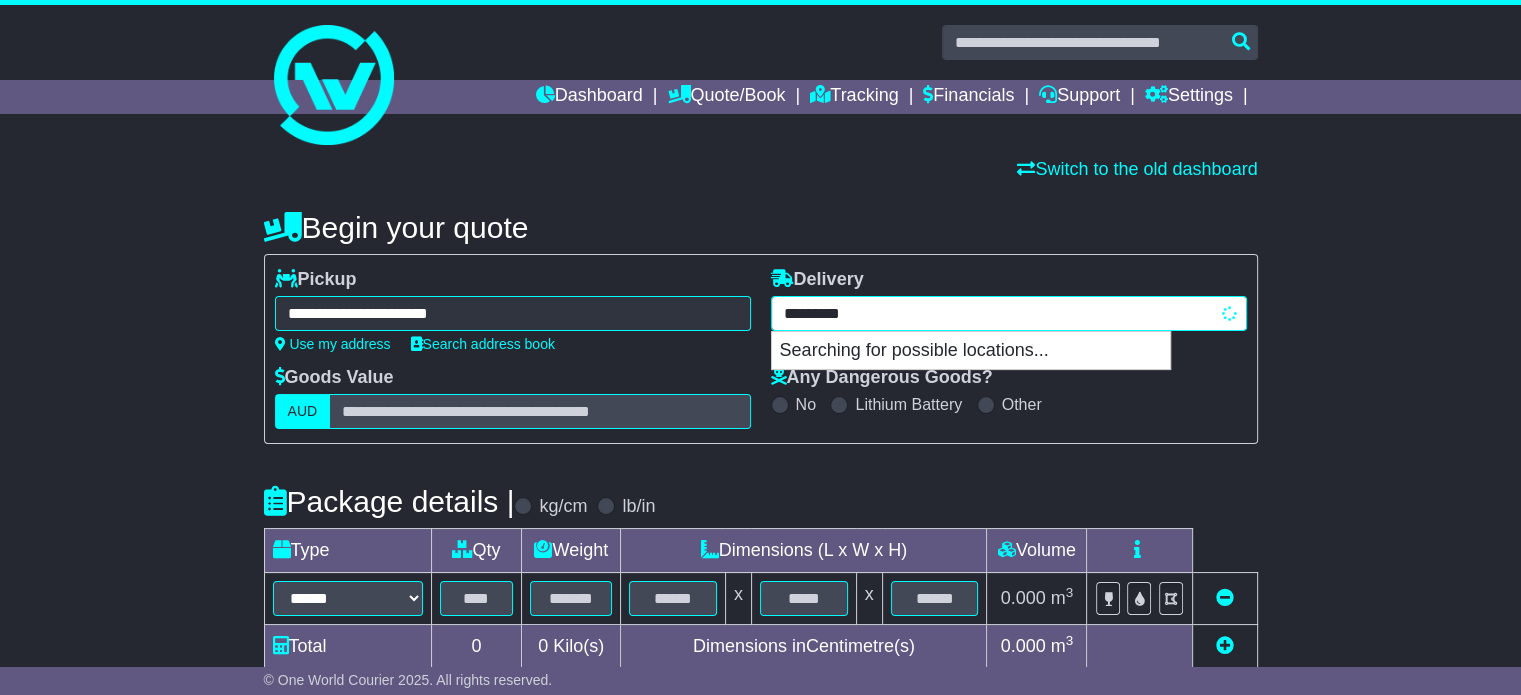 drag, startPoint x: 859, startPoint y: 303, endPoint x: 1033, endPoint y: 289, distance: 174.56232 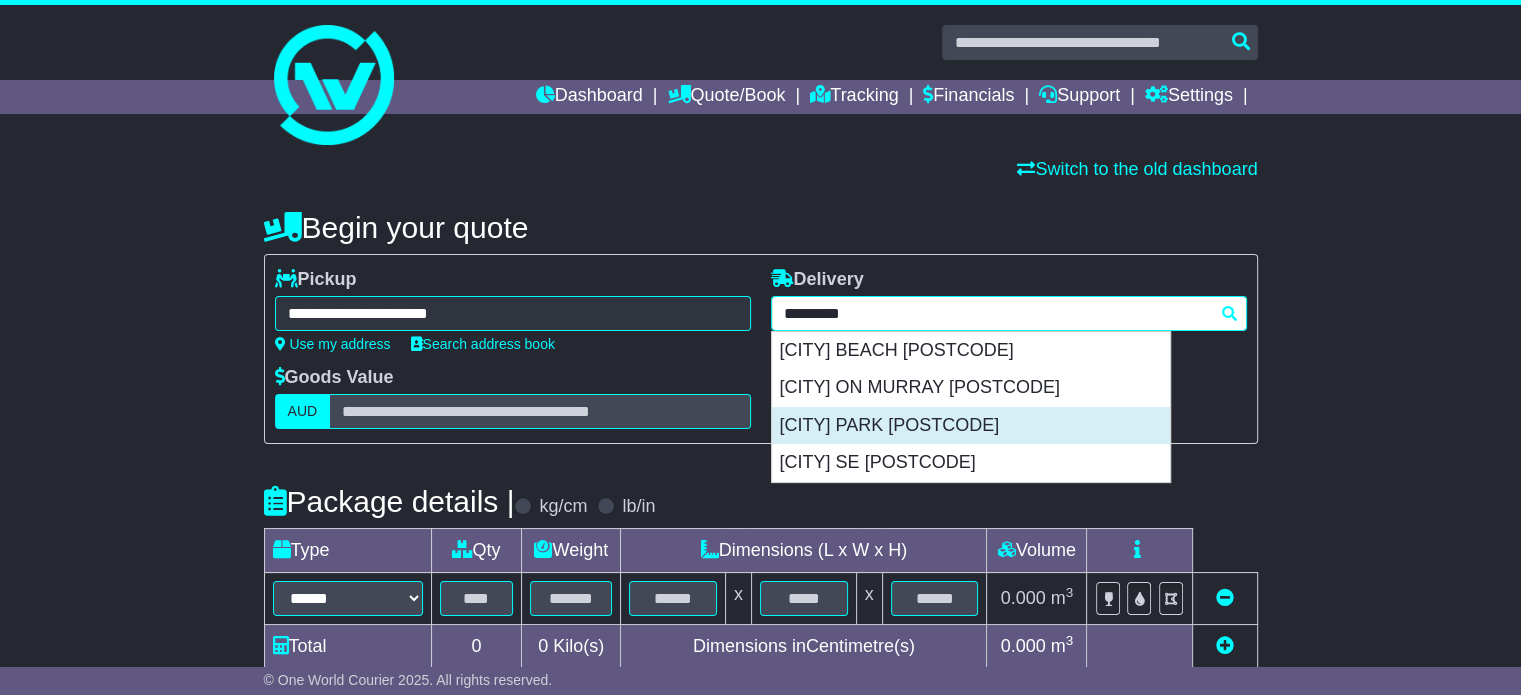 click on "KINGSTON PARK 5049" at bounding box center [971, 426] 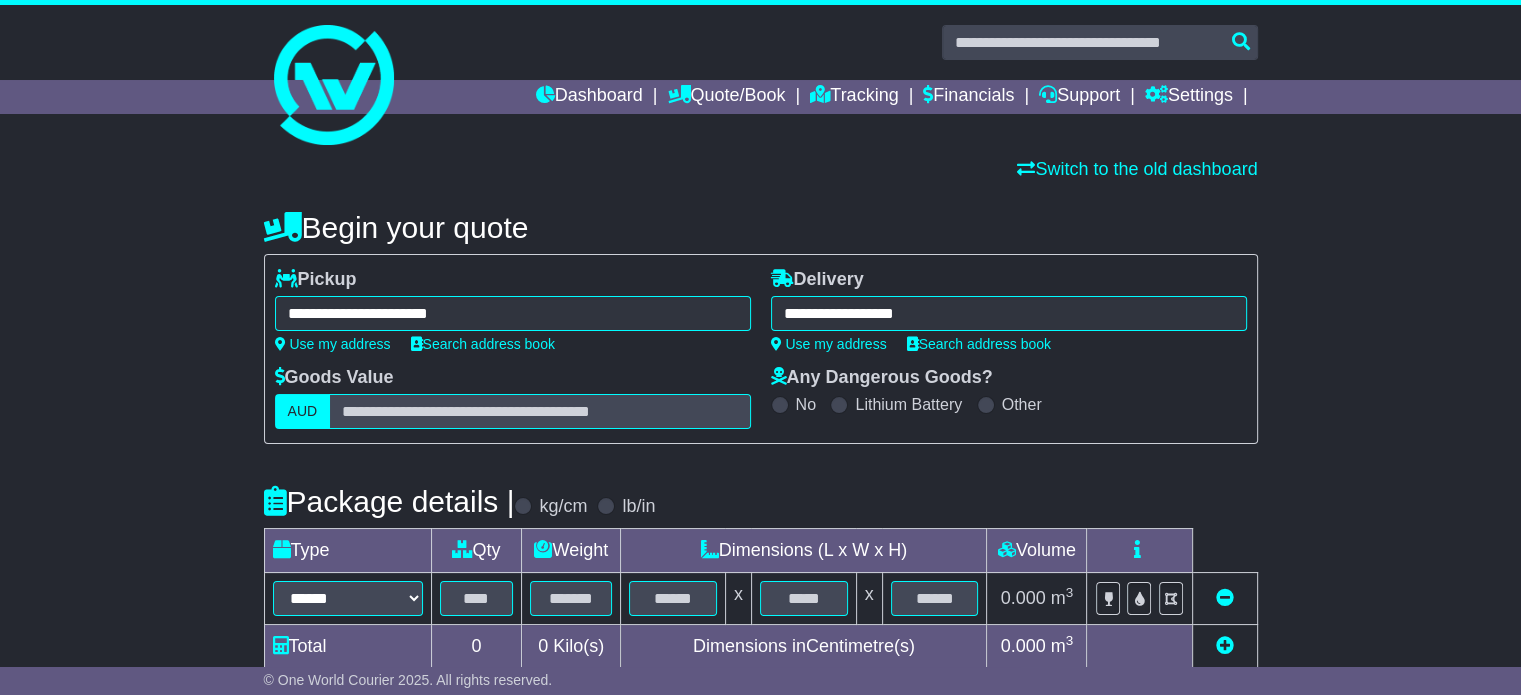type on "**********" 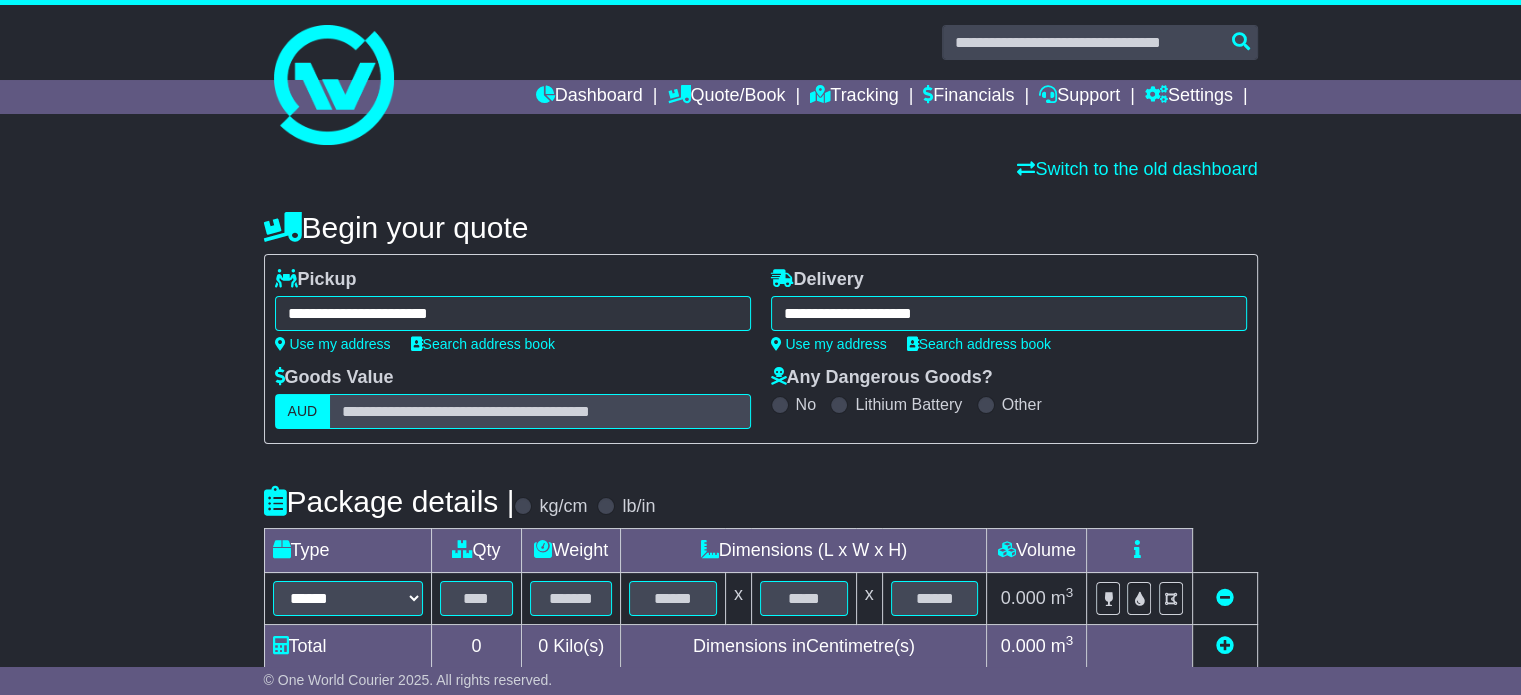click on "**********" at bounding box center (1009, 313) 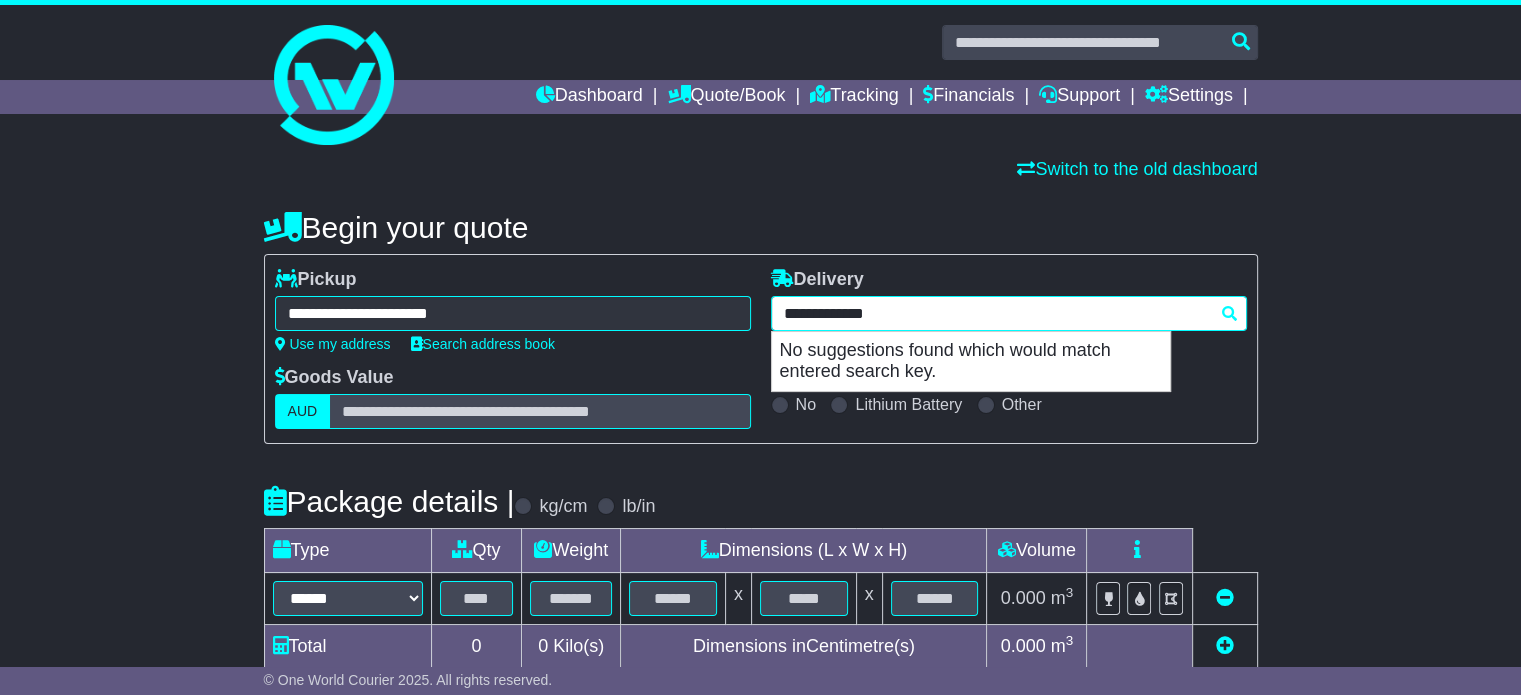 type on "**********" 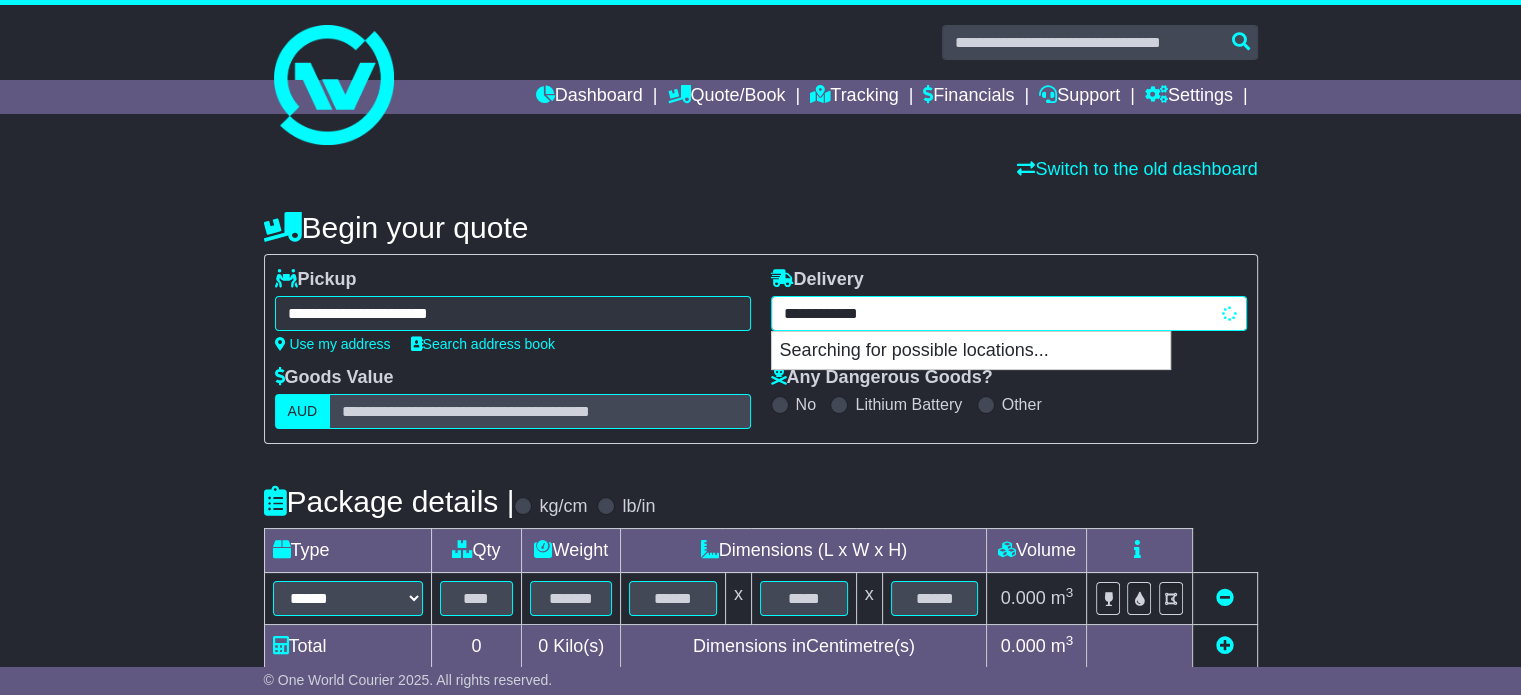 type on "**********" 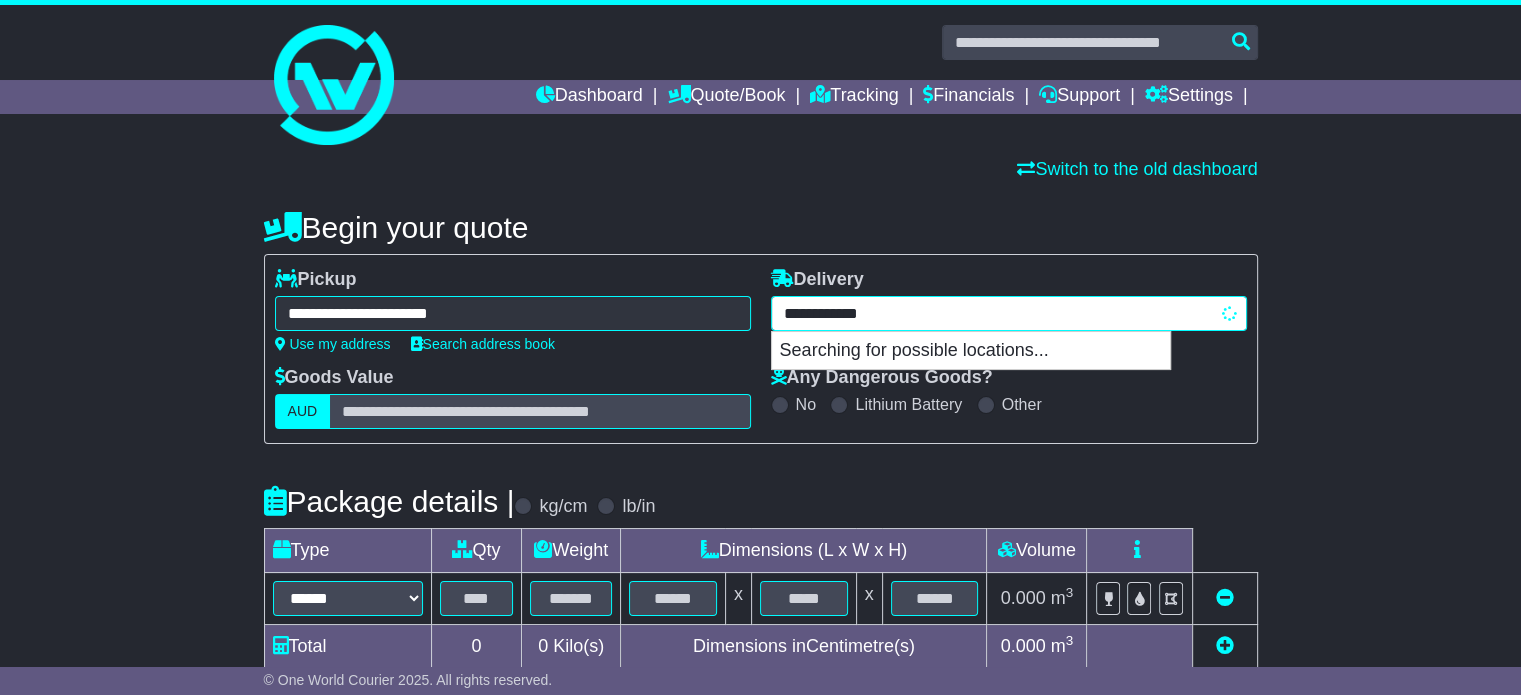 type 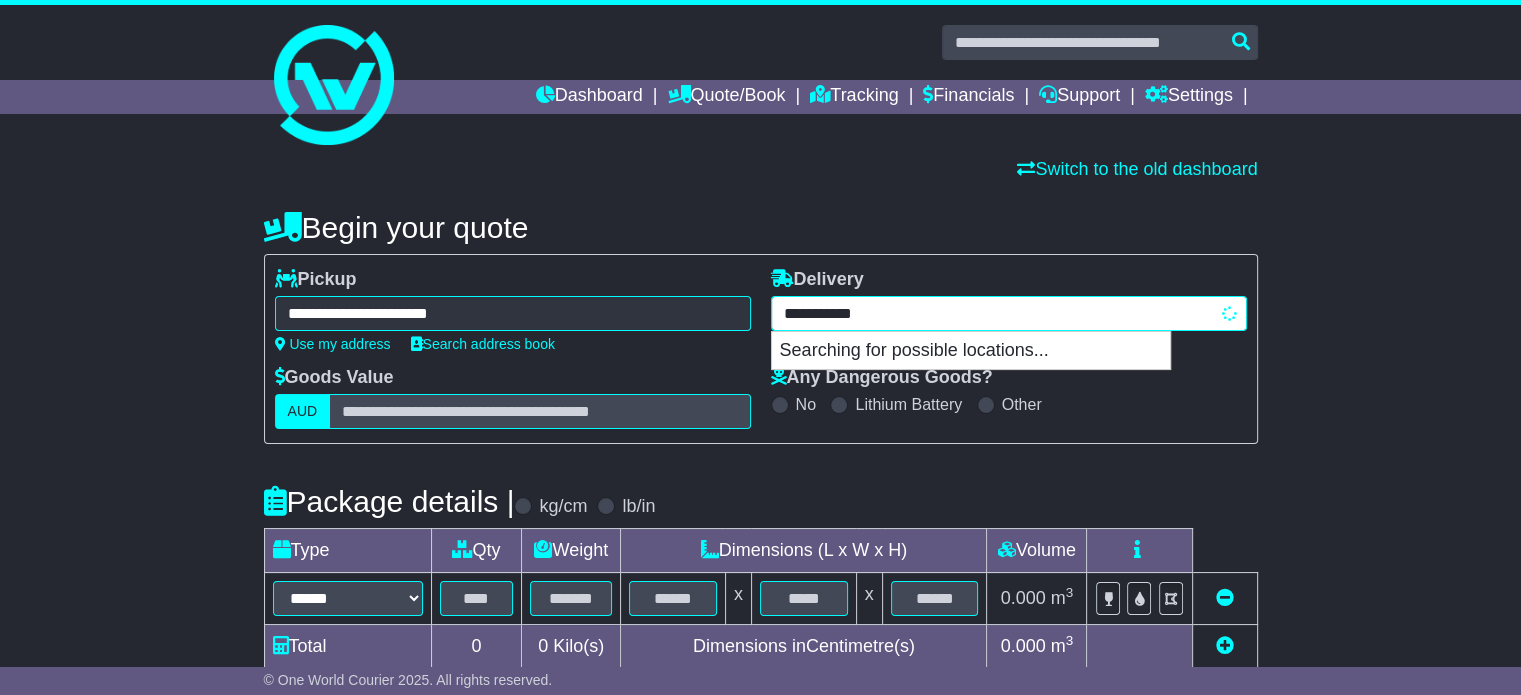 type on "**********" 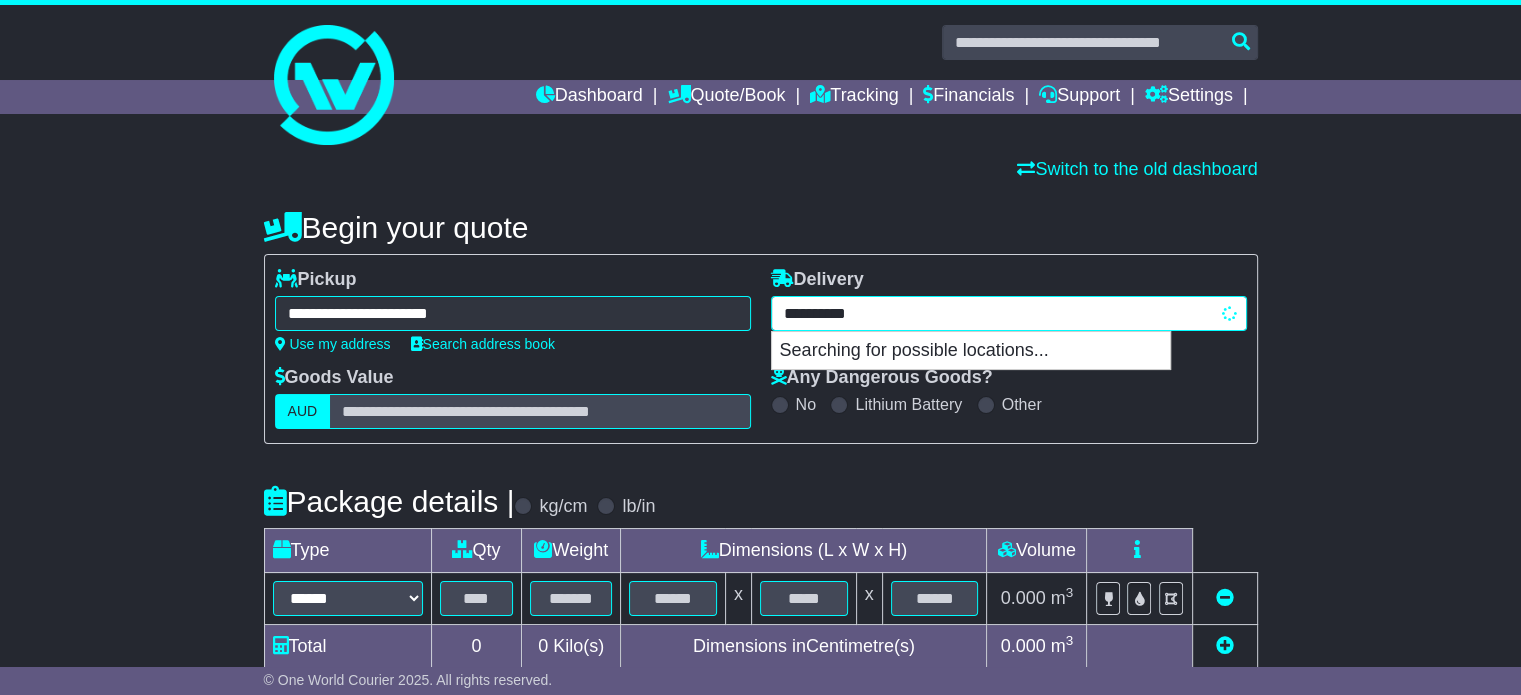 type on "**********" 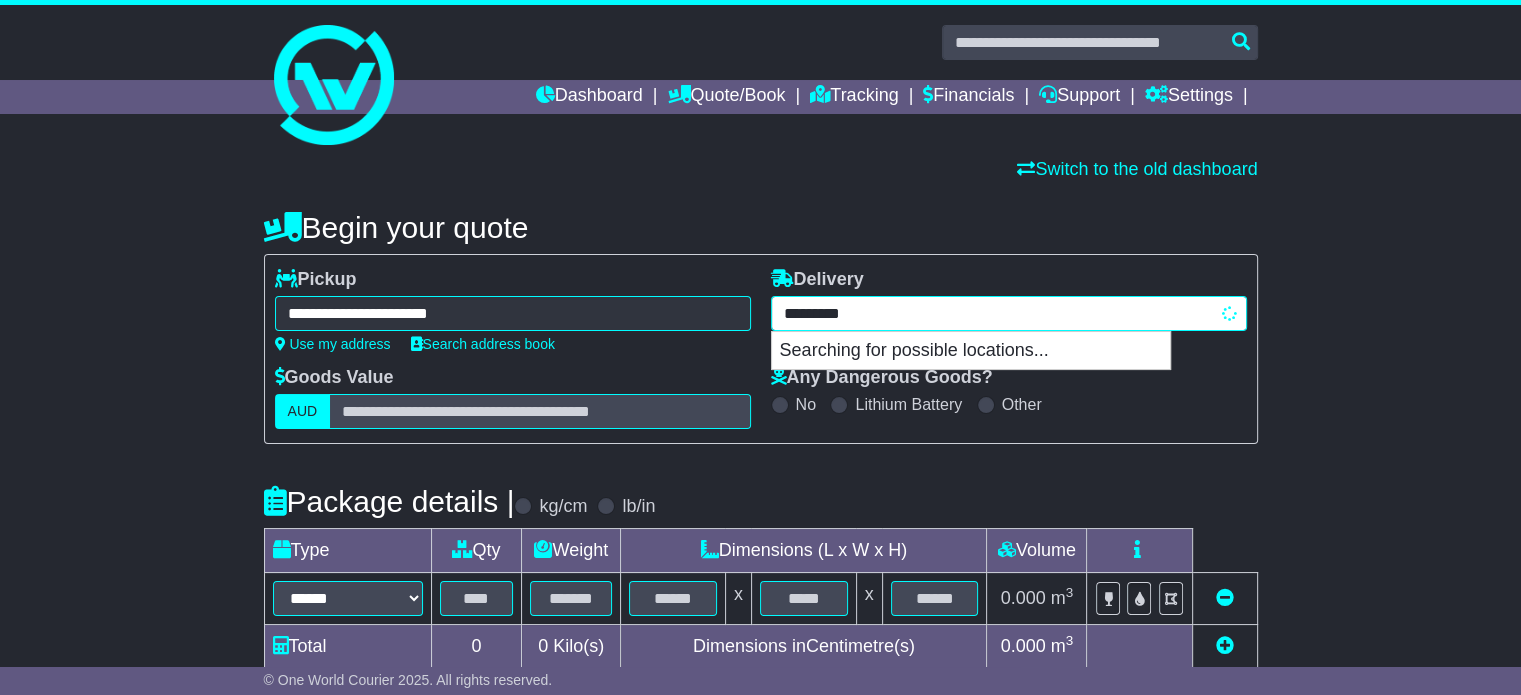 type 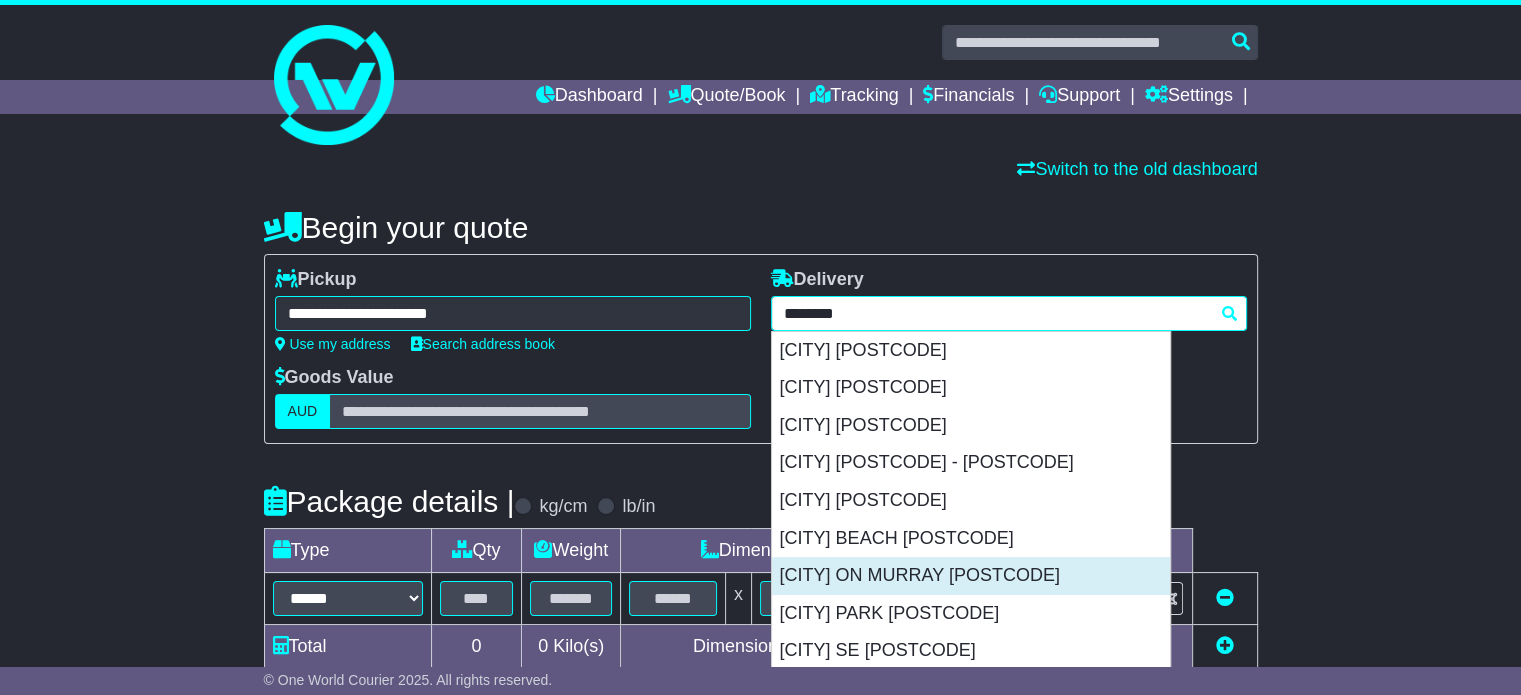 click on "KINGSTON ON MURRAY 5331" at bounding box center [971, 576] 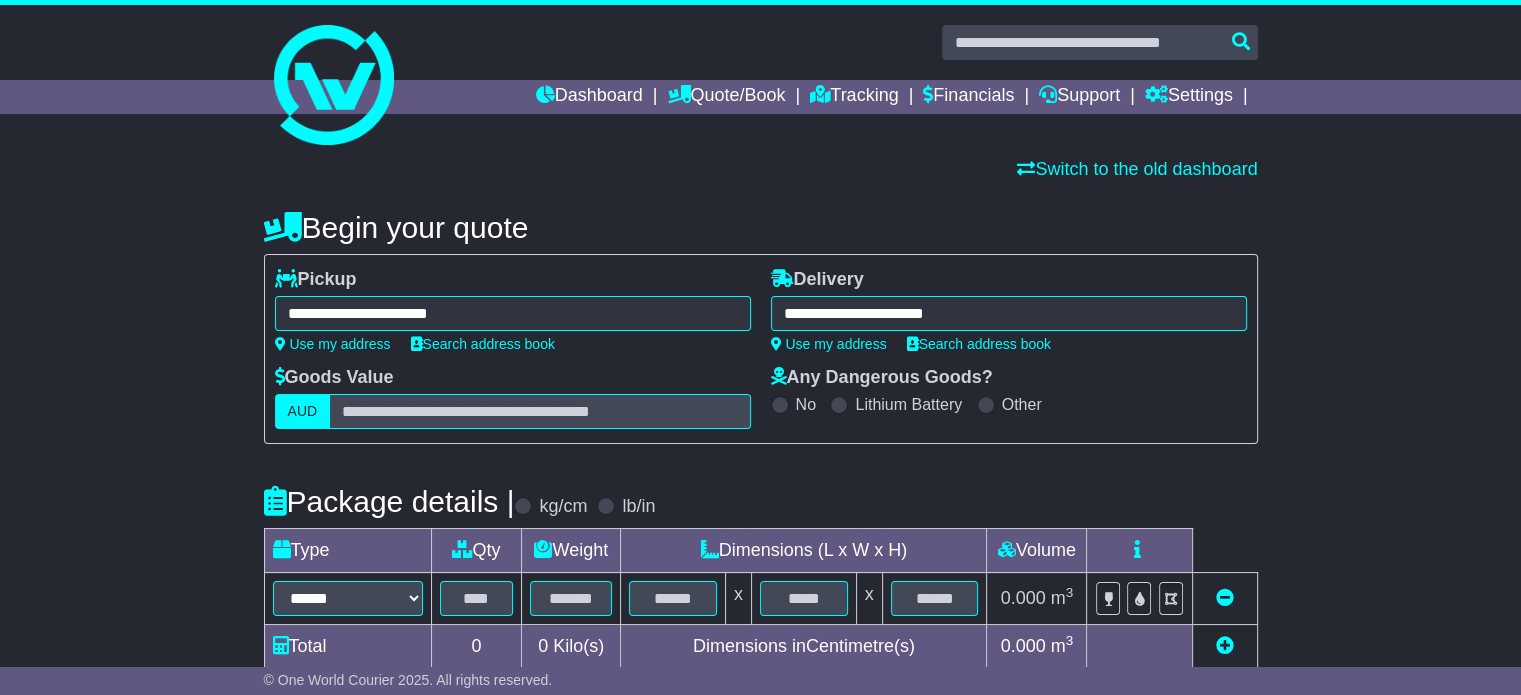 type on "**********" 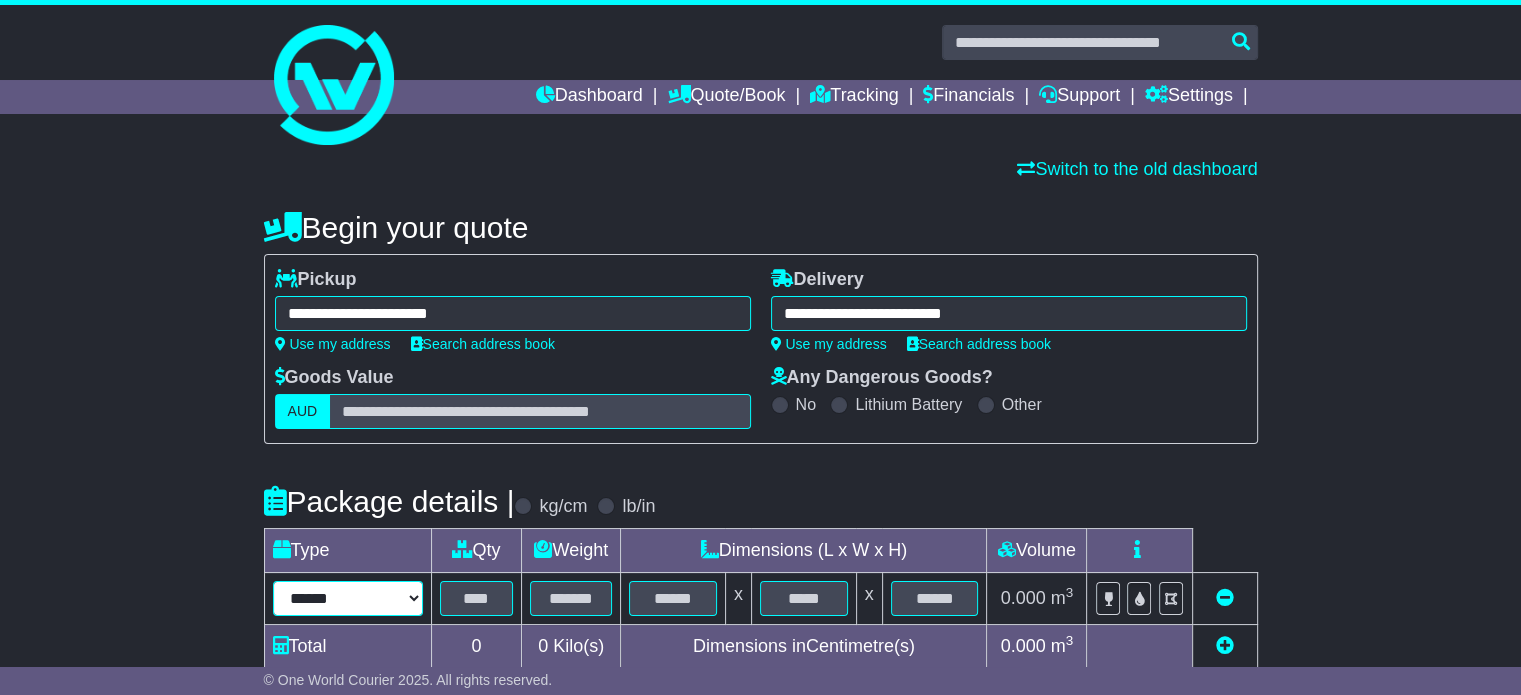 click on "****** ****** *** ******** ***** **** **** ****** *** *******" at bounding box center (348, 598) 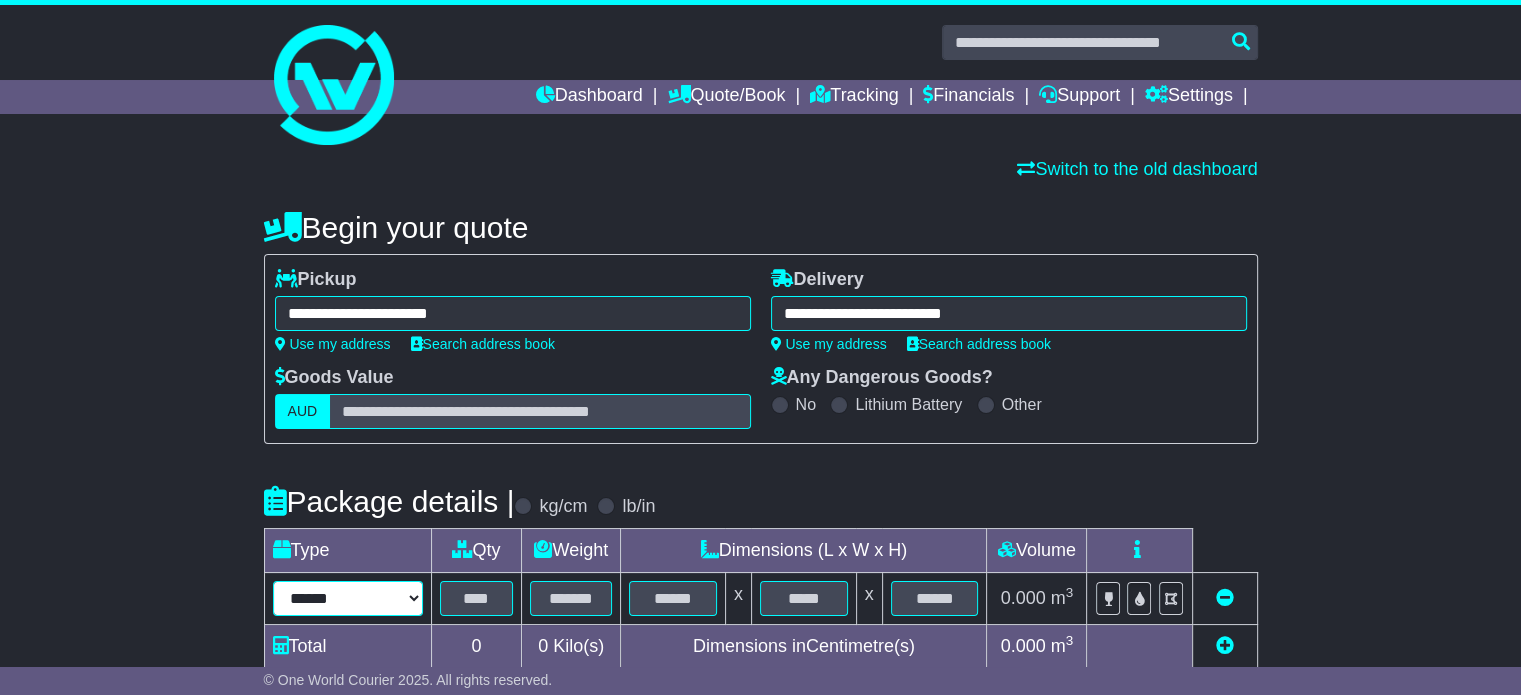 select on "*****" 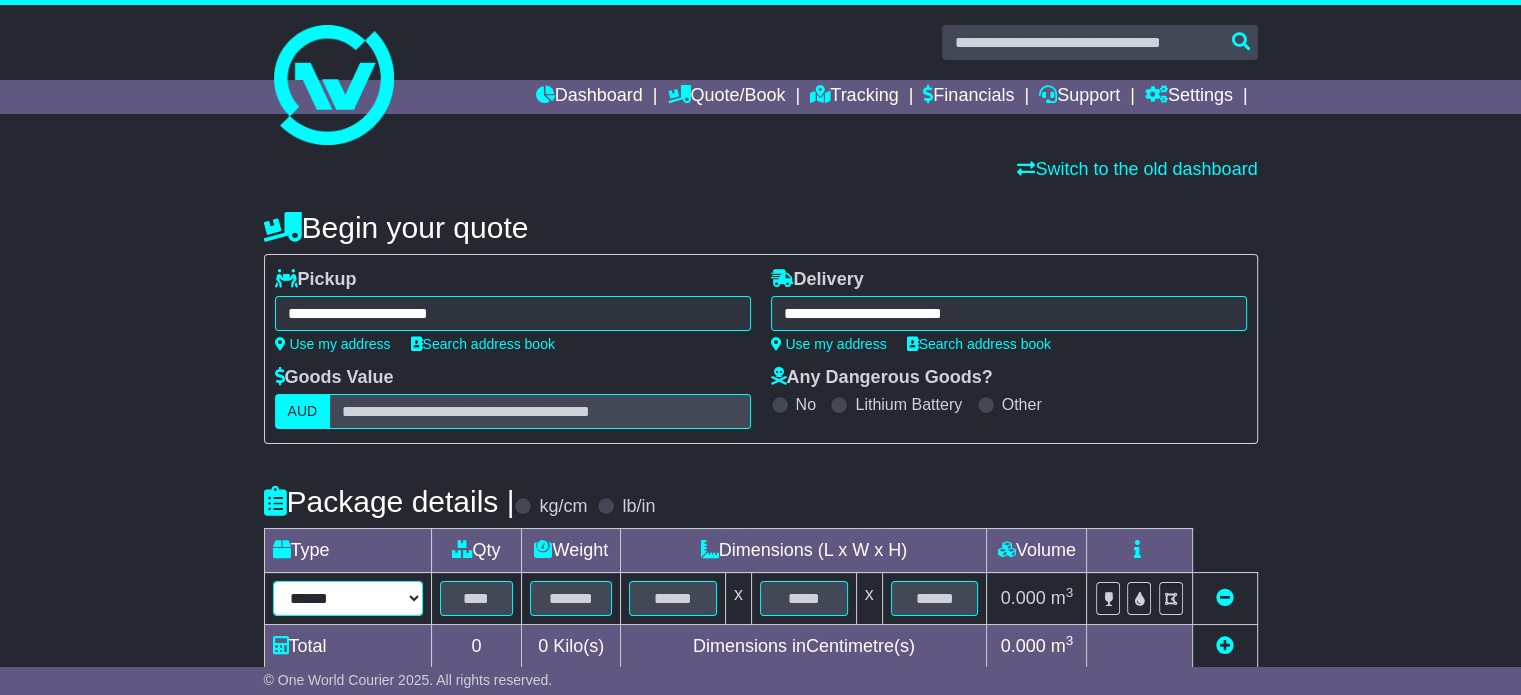 click on "****** ****** *** ******** ***** **** **** ****** *** *******" at bounding box center (348, 598) 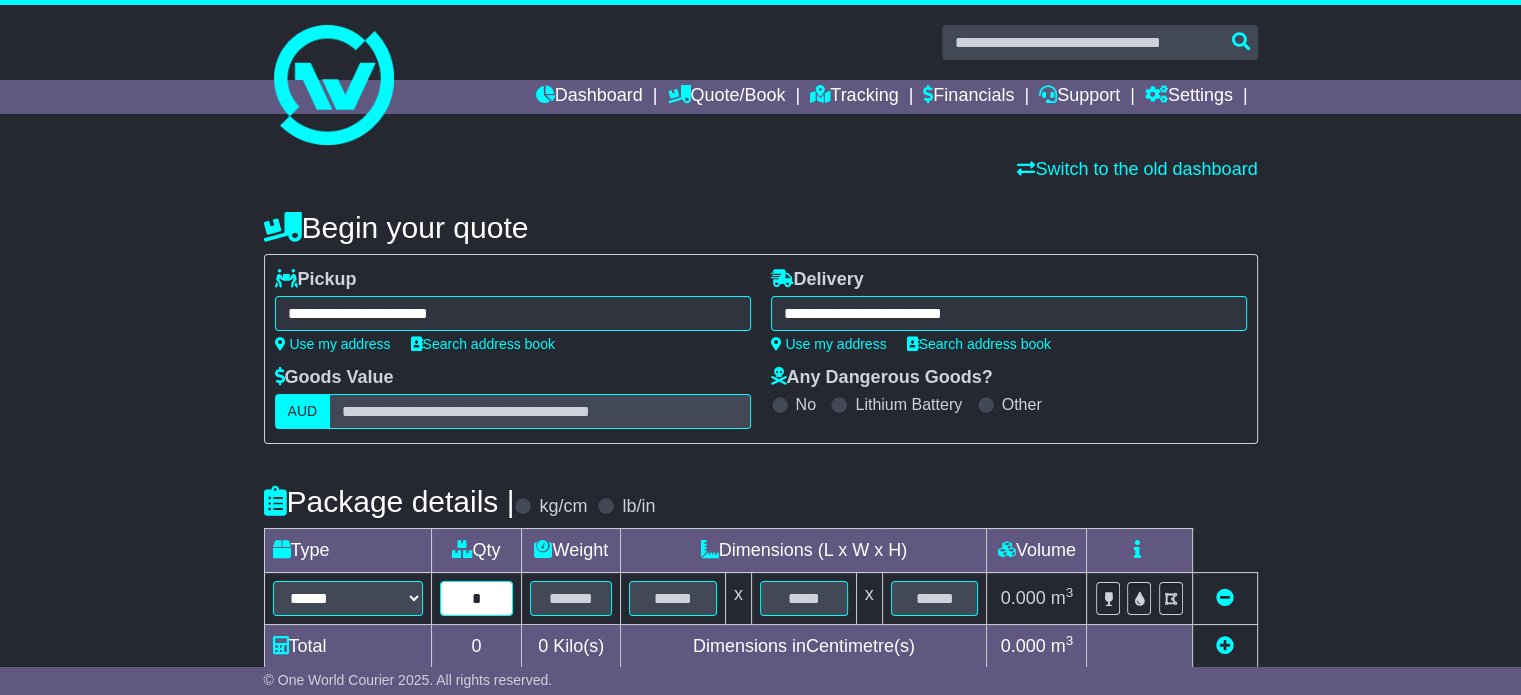 type on "*" 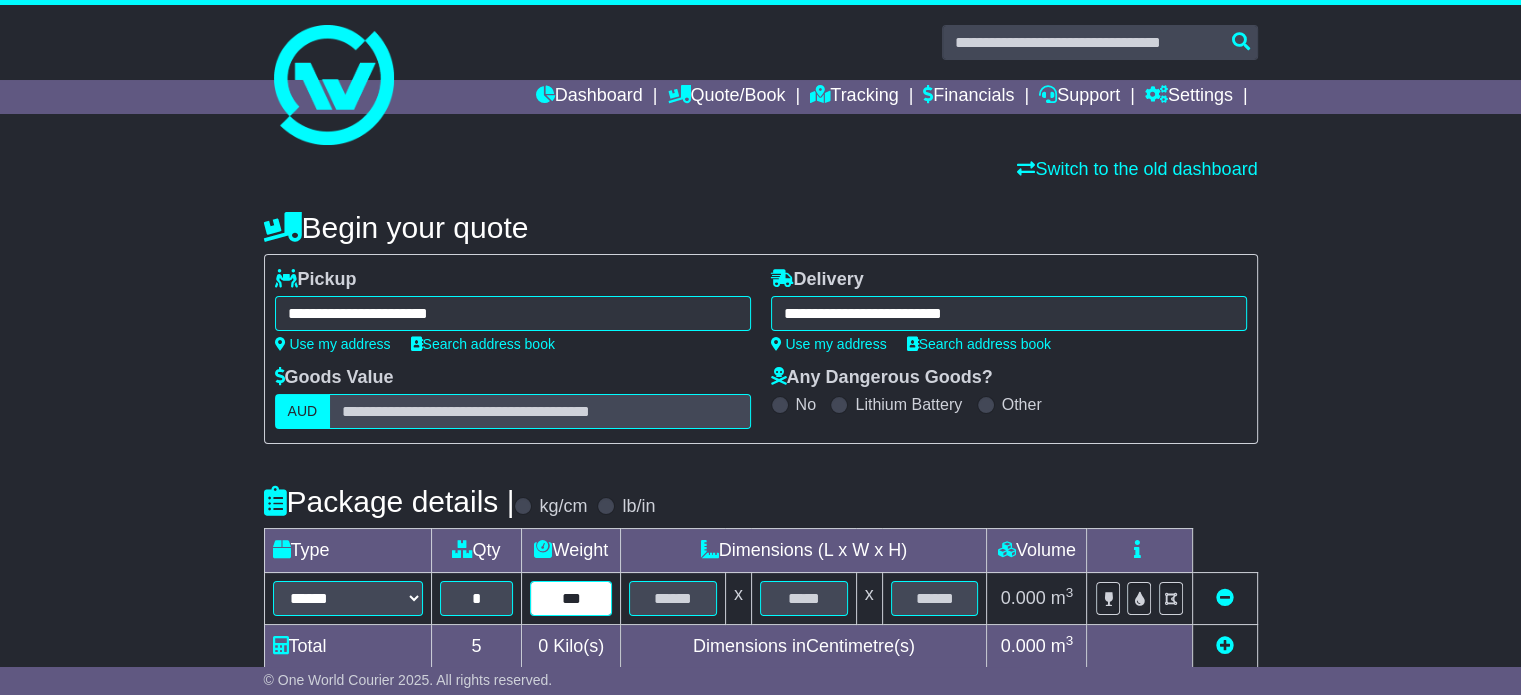 type on "***" 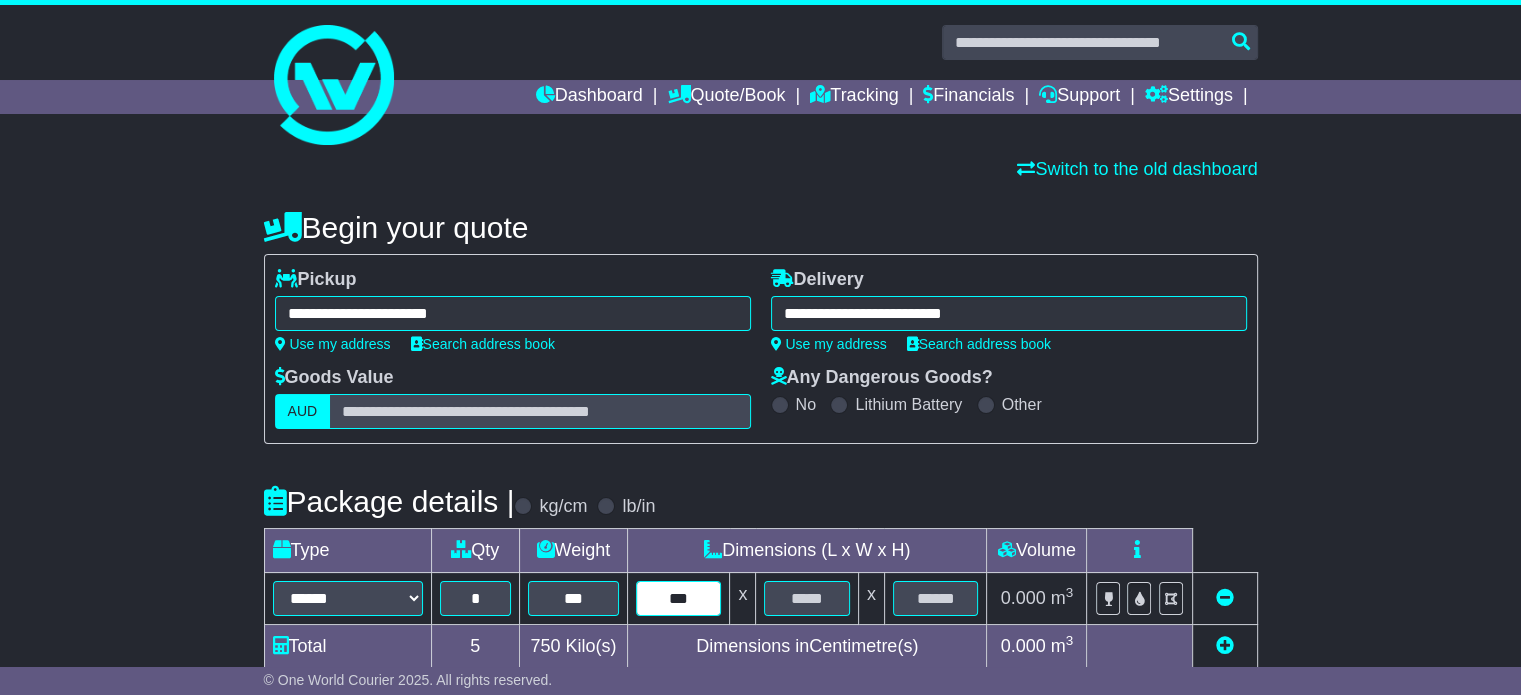 type on "***" 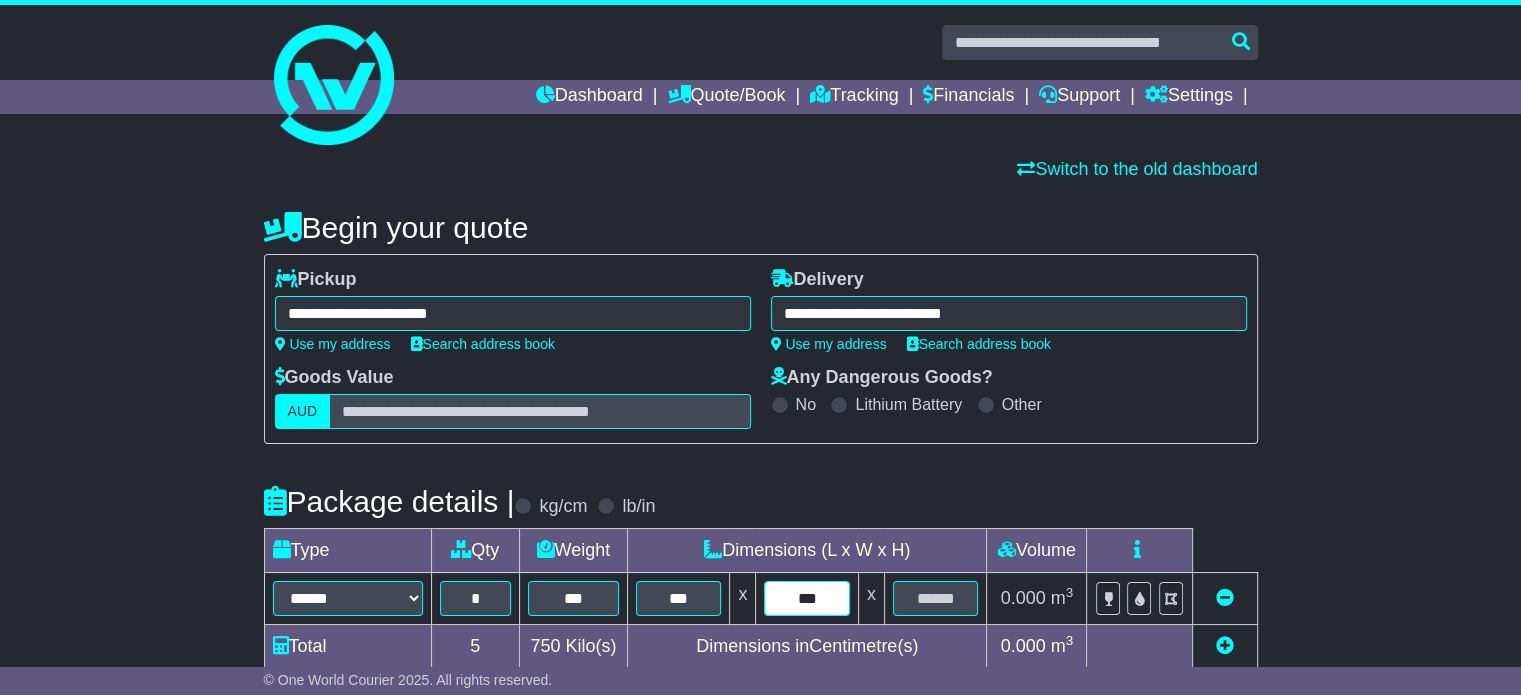 type on "***" 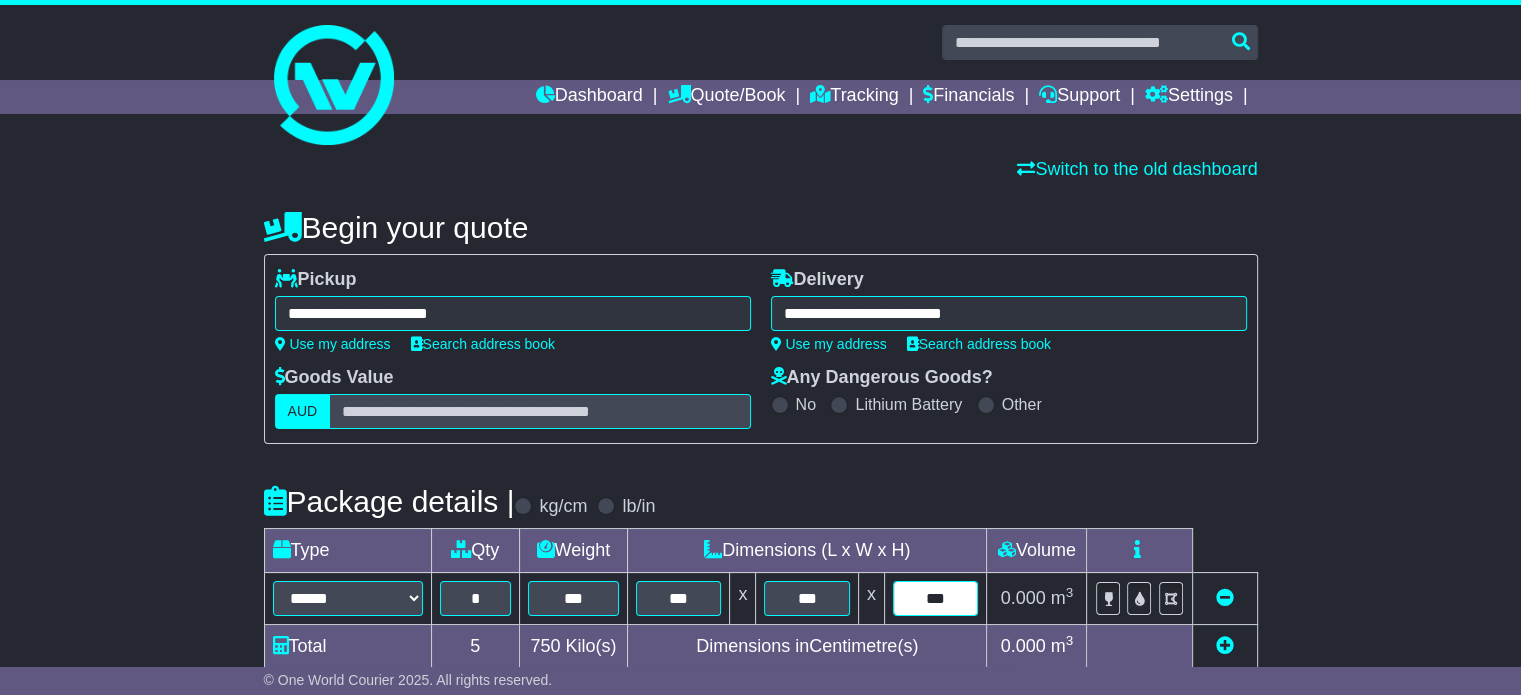 type on "***" 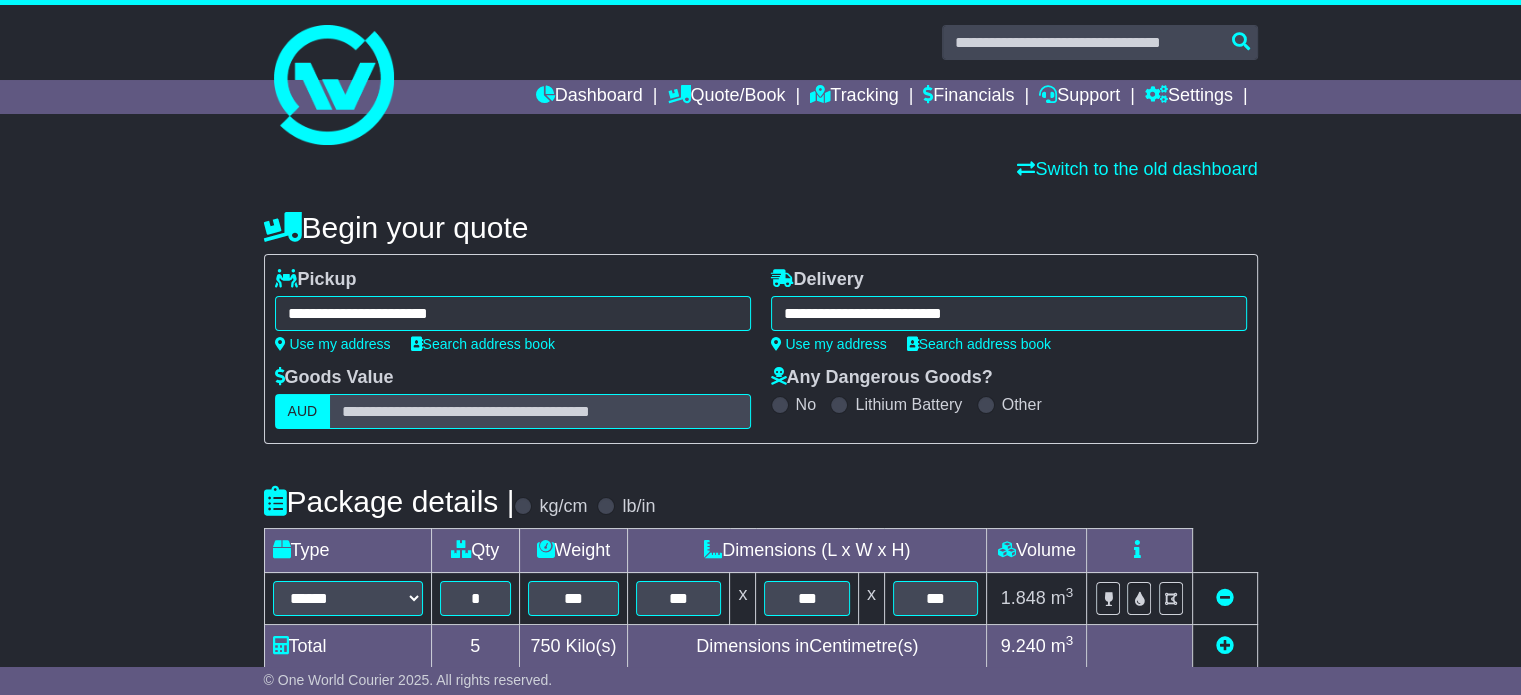 click on "**********" at bounding box center (760, 692) 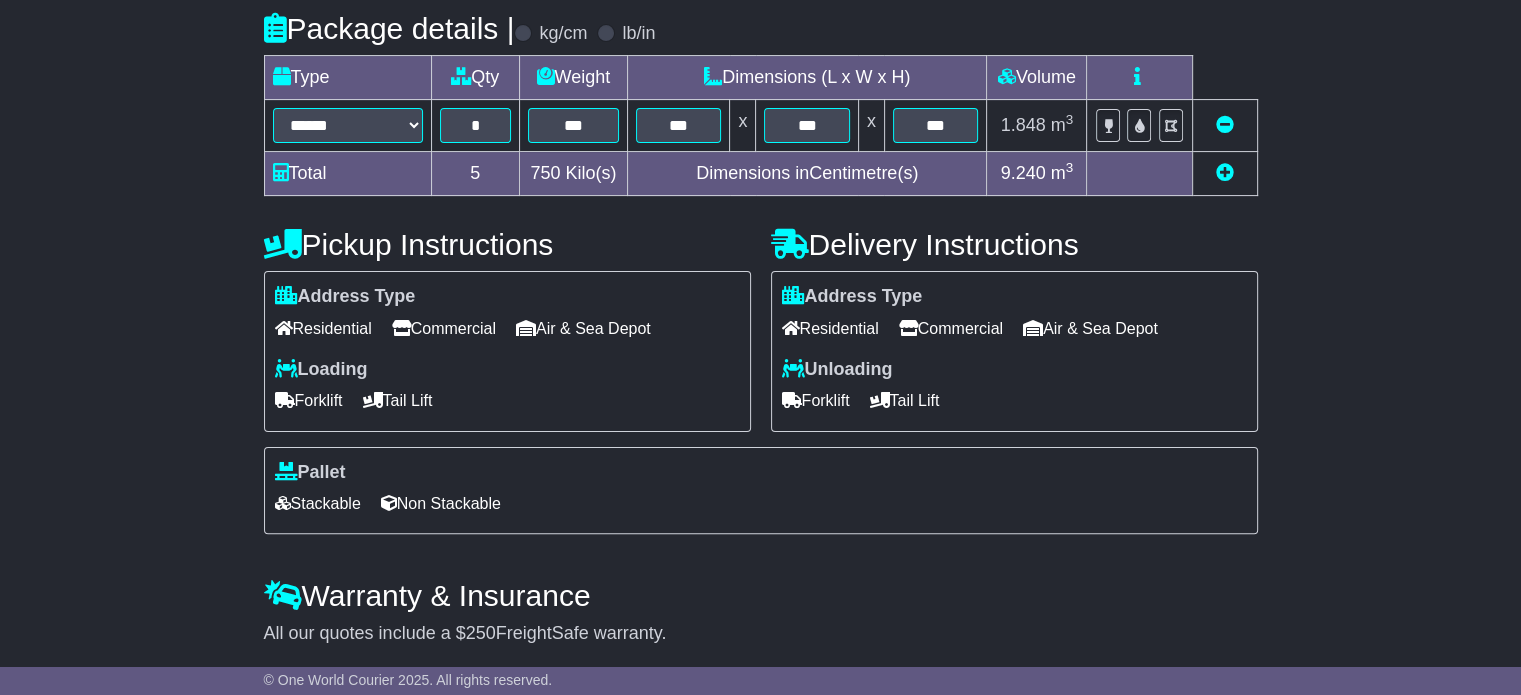 scroll, scrollTop: 535, scrollLeft: 0, axis: vertical 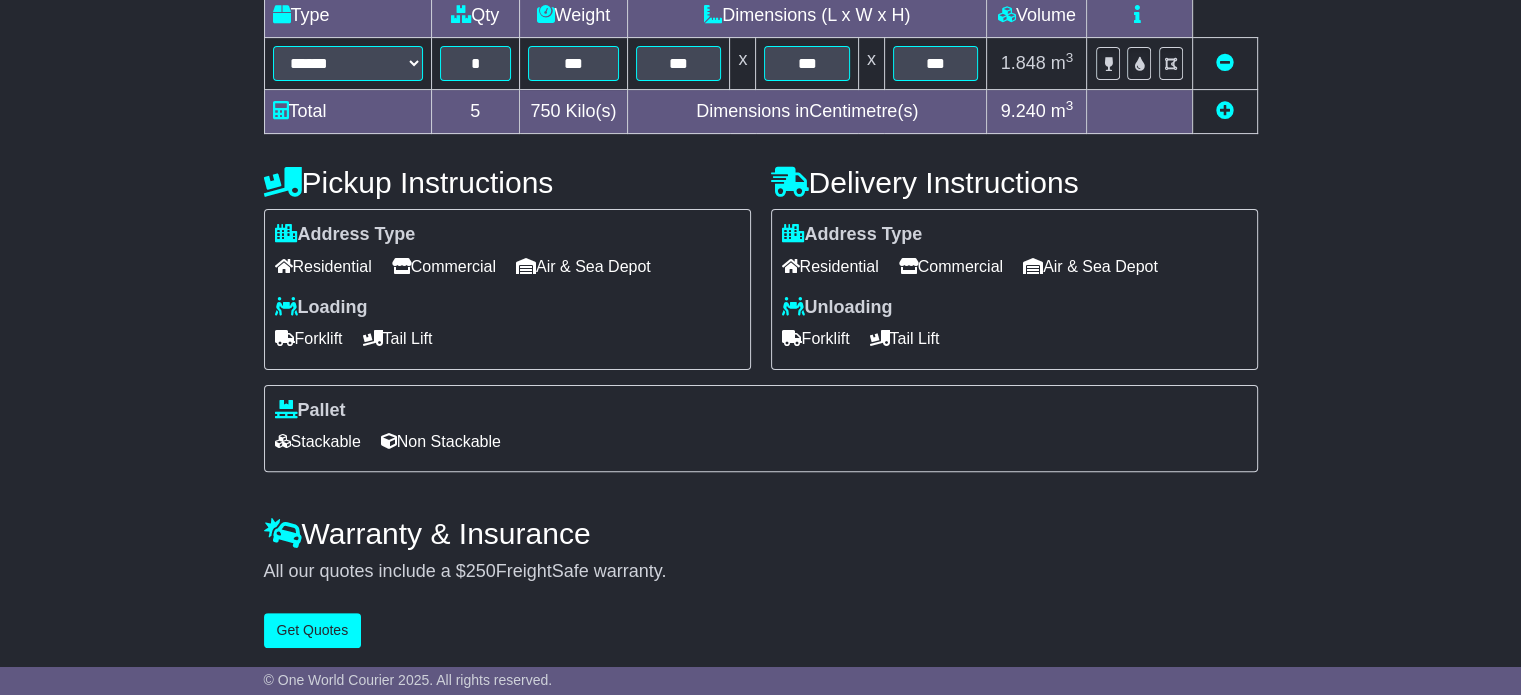 click on "Commercial" at bounding box center [444, 266] 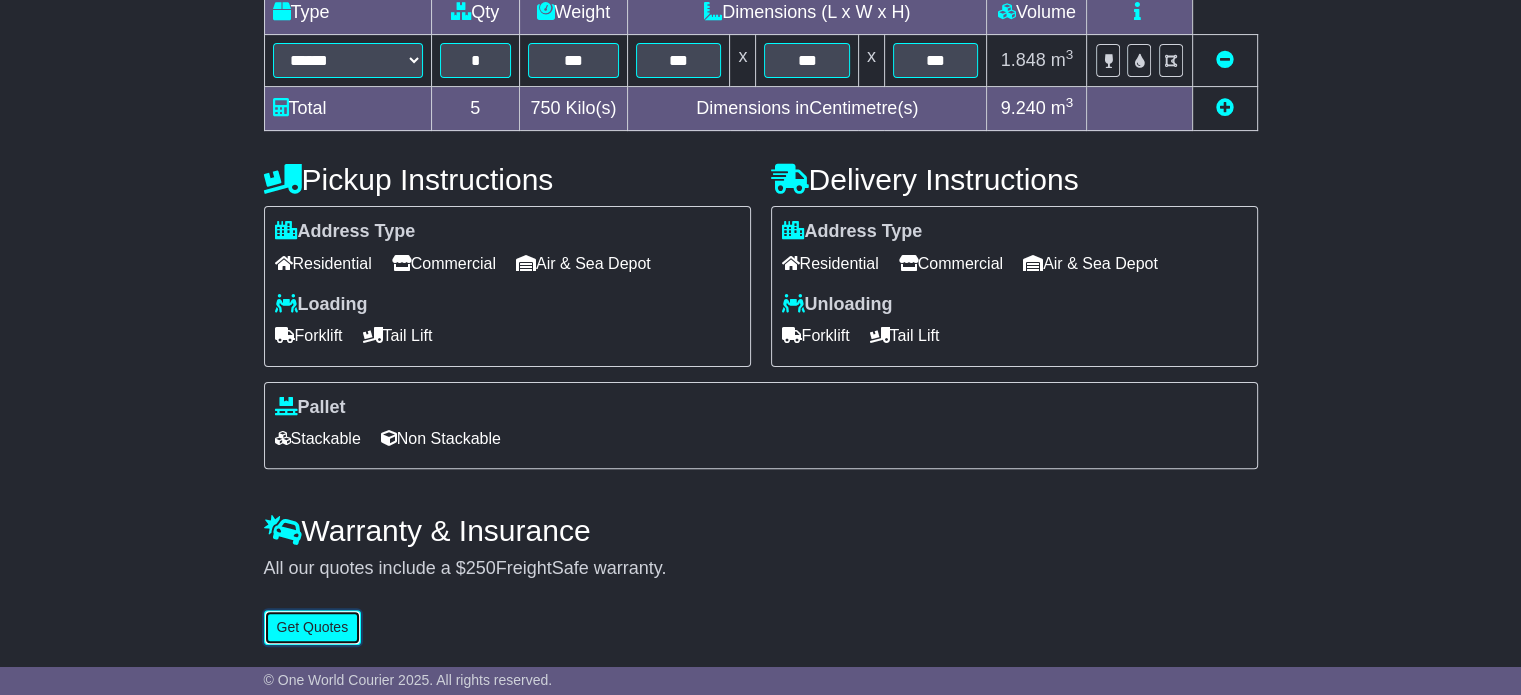 click on "Get Quotes" at bounding box center (313, 627) 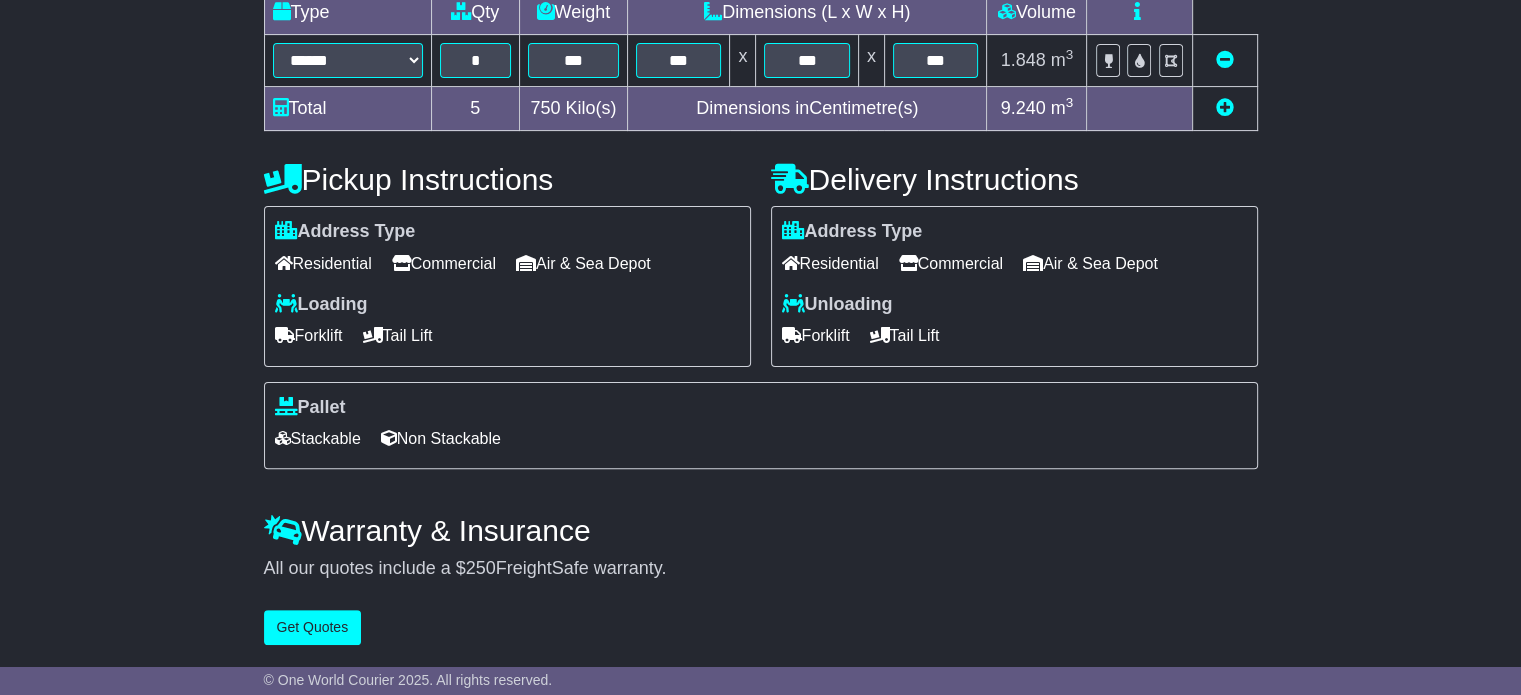 scroll, scrollTop: 0, scrollLeft: 0, axis: both 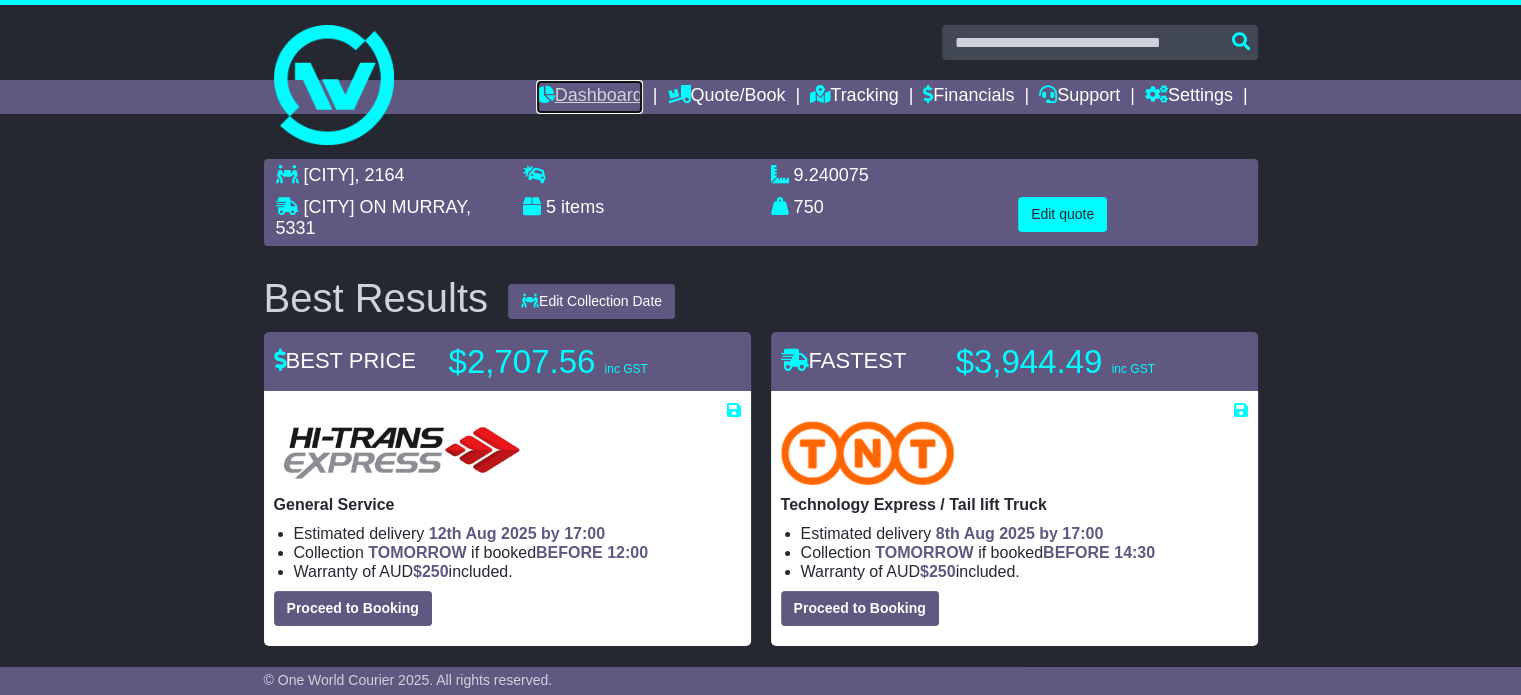 click on "Dashboard" at bounding box center (589, 97) 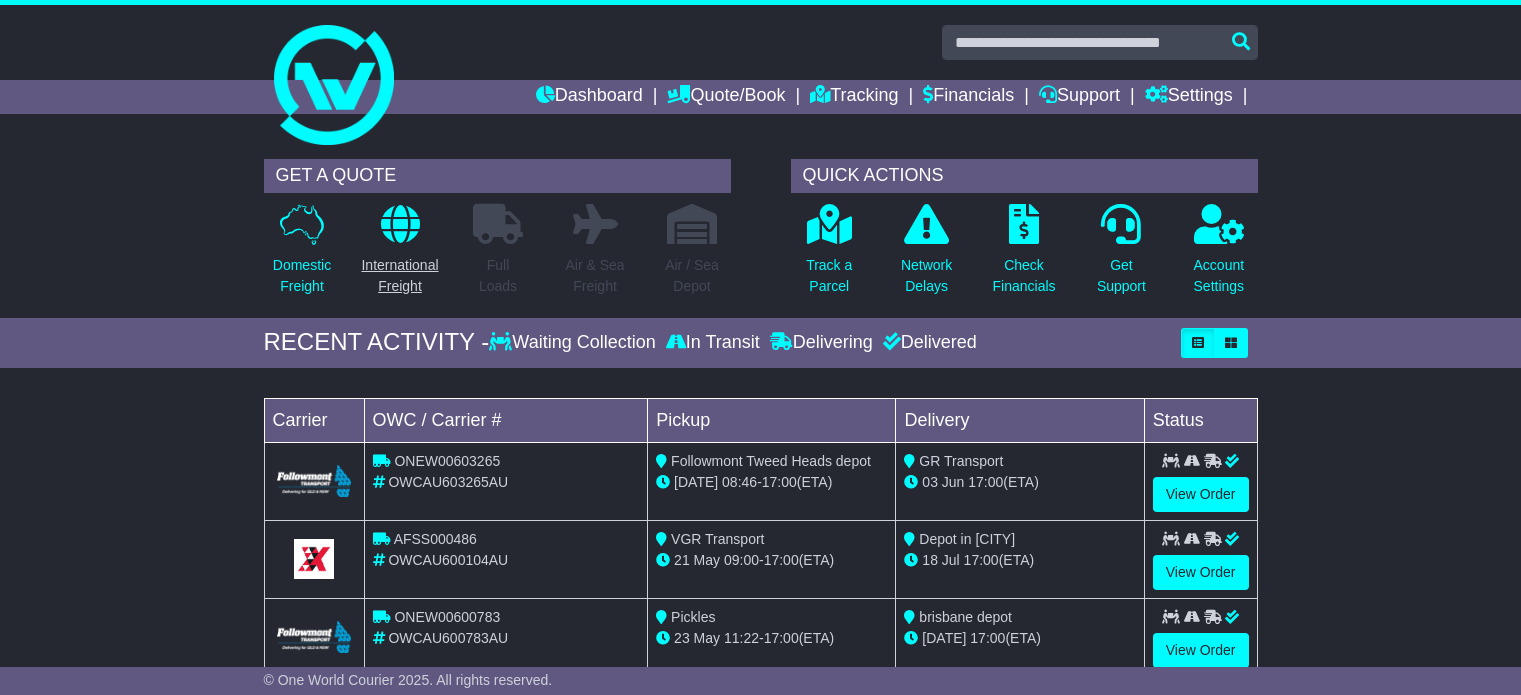 scroll, scrollTop: 0, scrollLeft: 0, axis: both 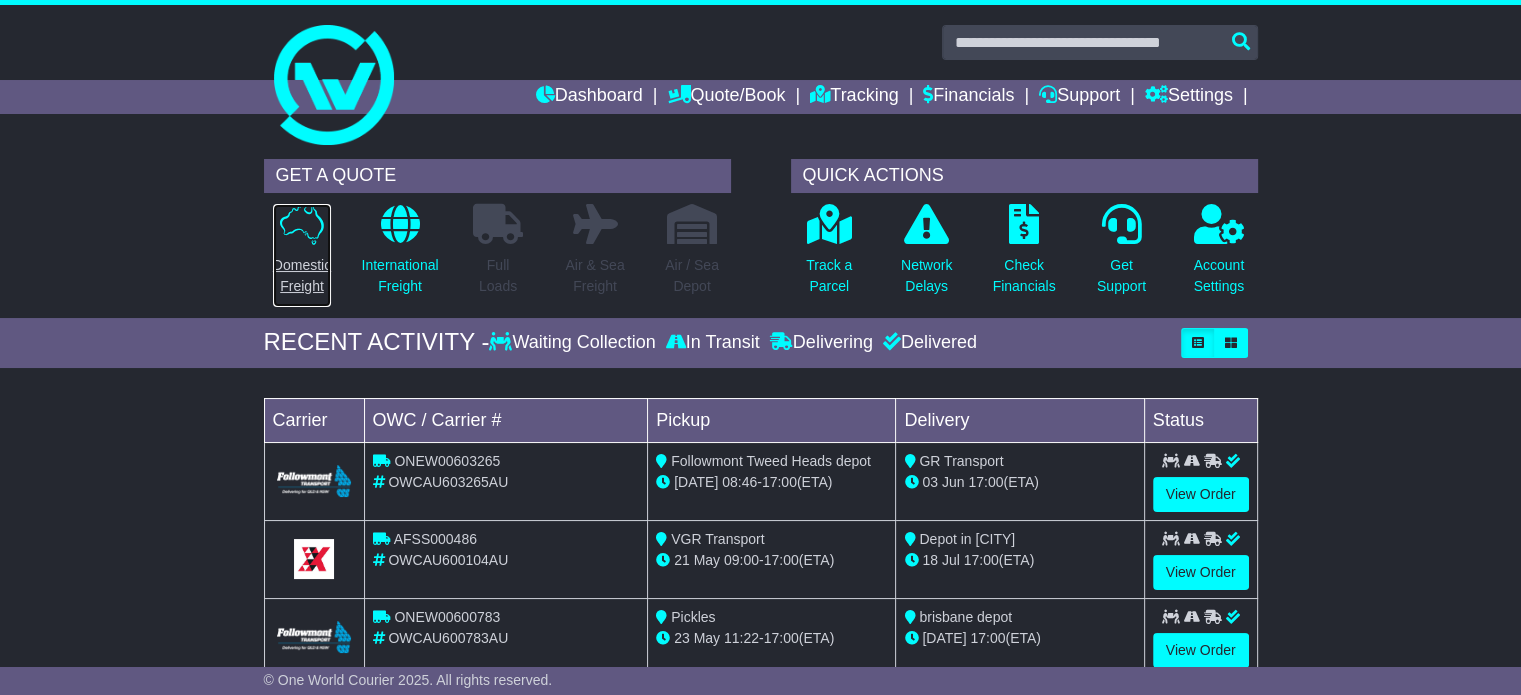 click on "Domestic Freight" at bounding box center (302, 276) 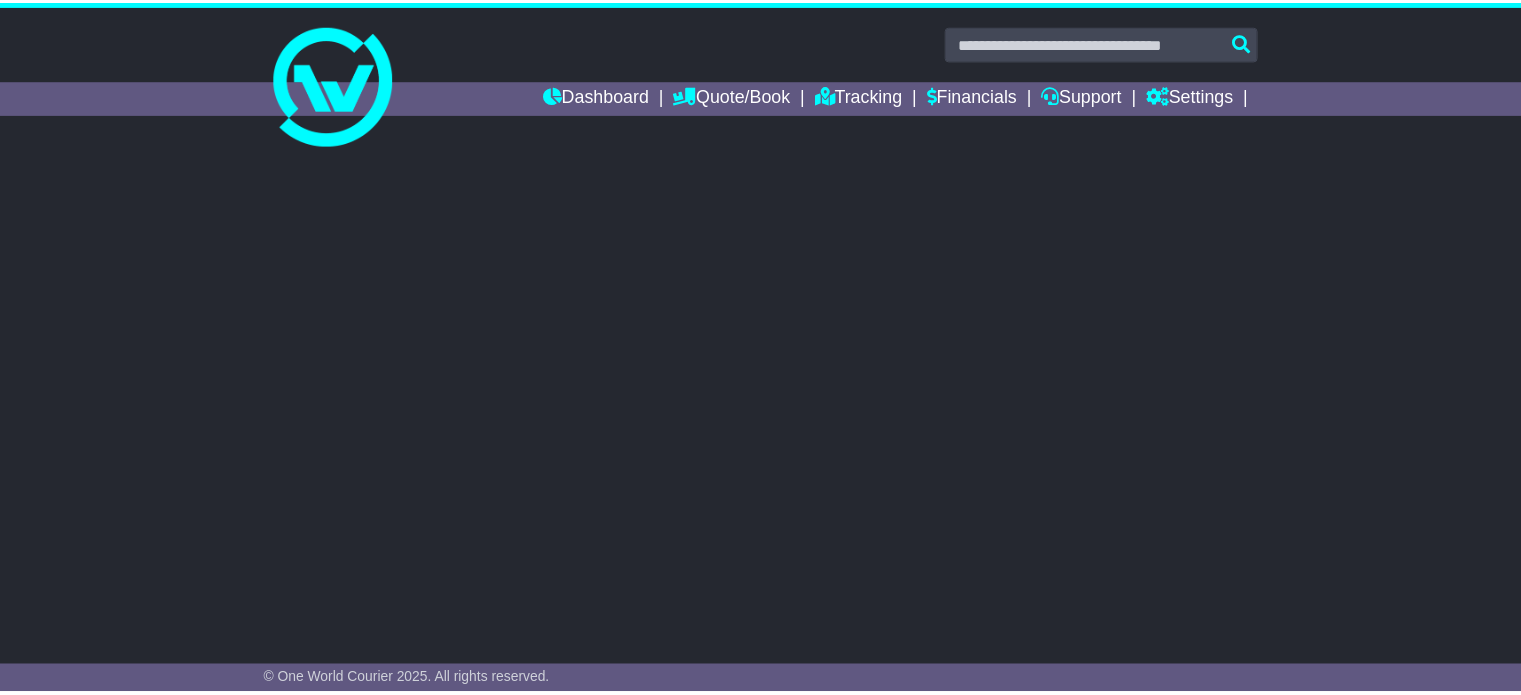 scroll, scrollTop: 0, scrollLeft: 0, axis: both 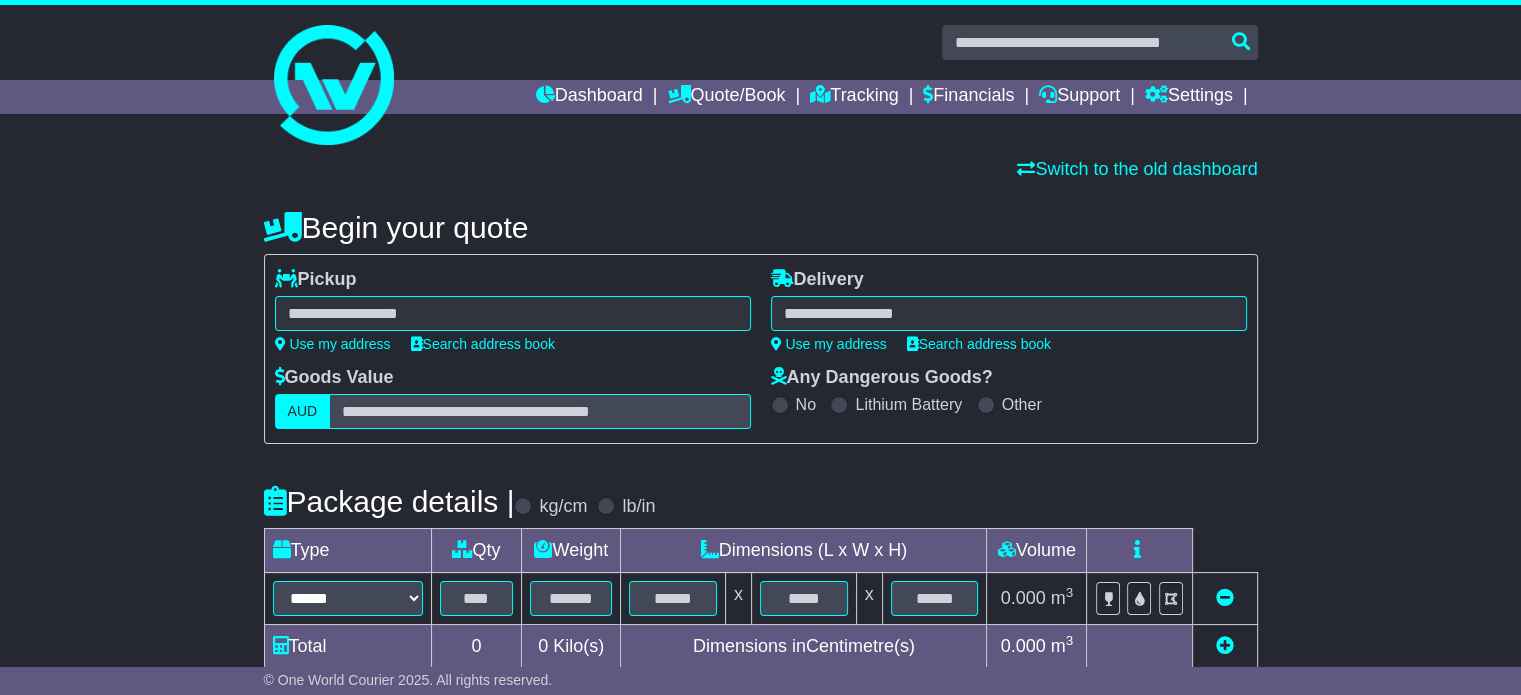 click at bounding box center [513, 313] 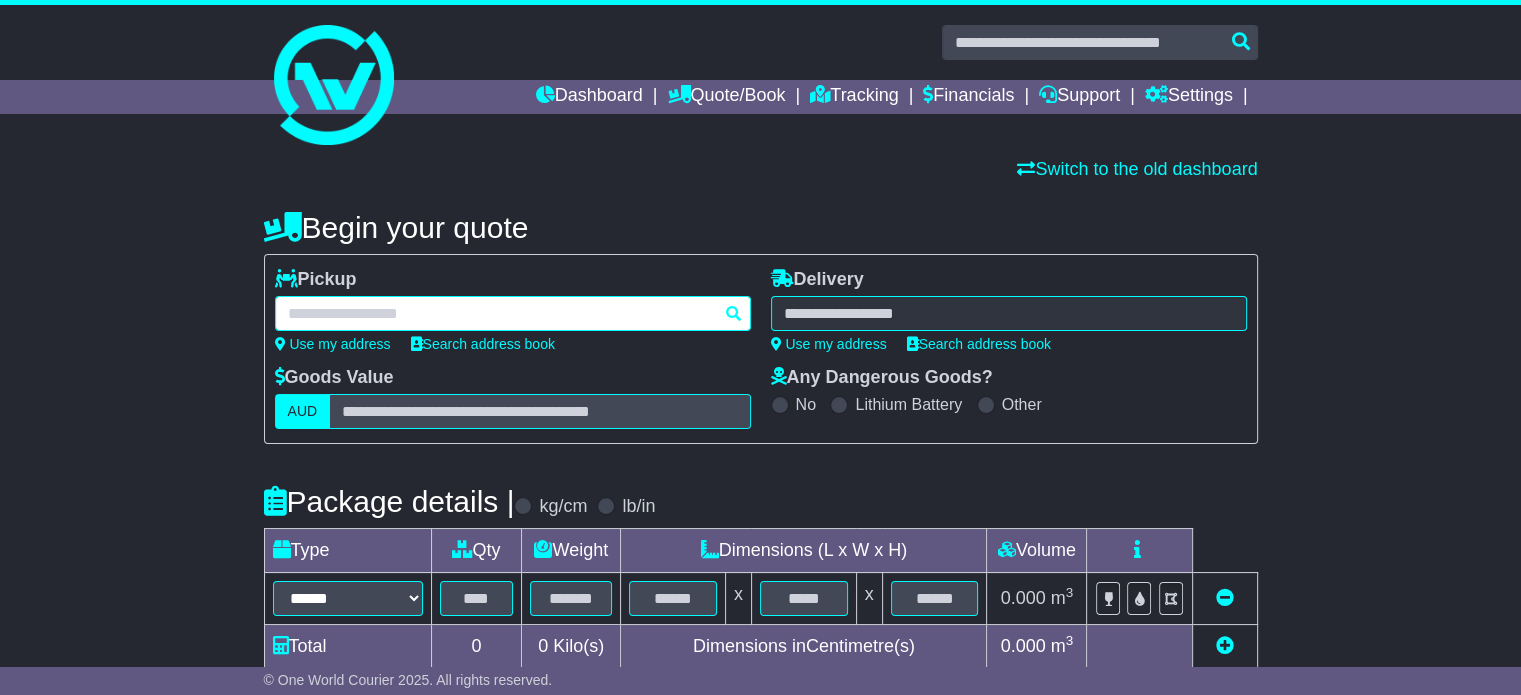 paste on "******" 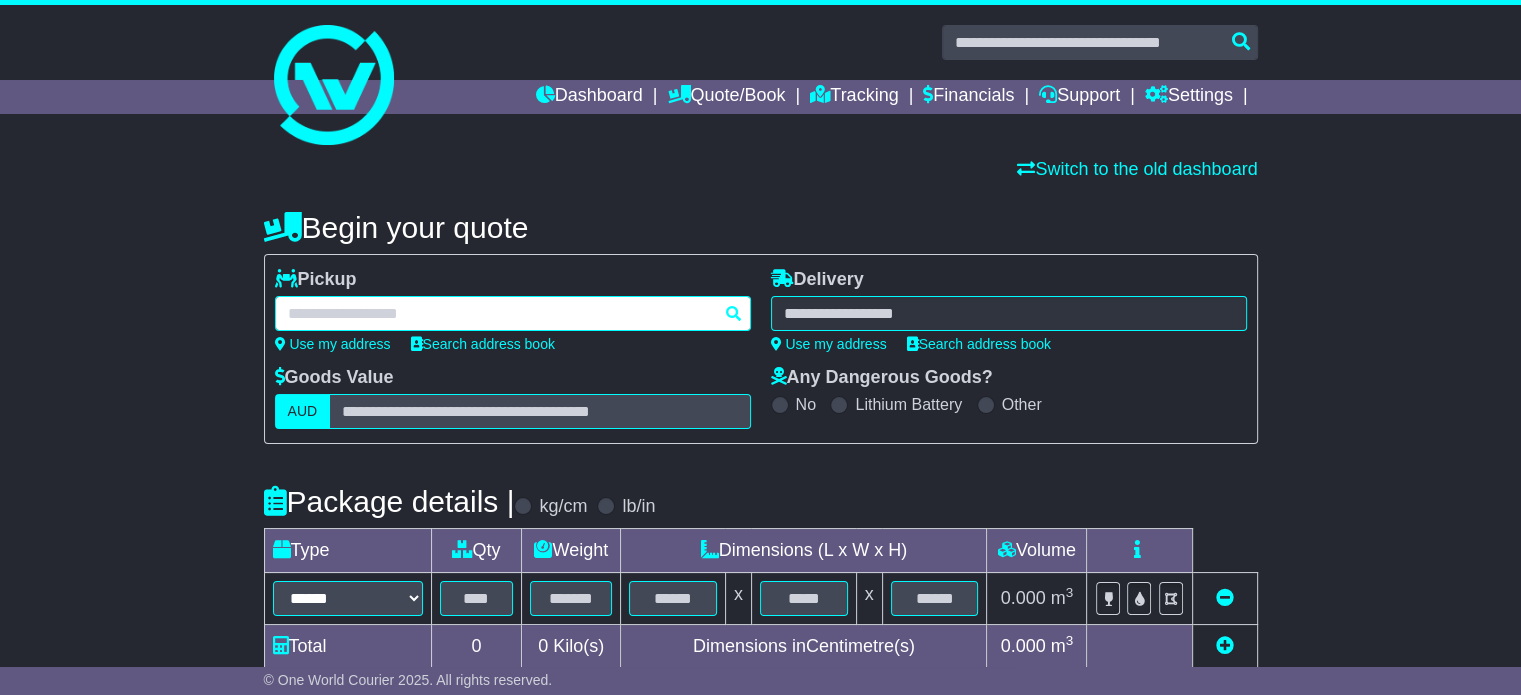 type on "******" 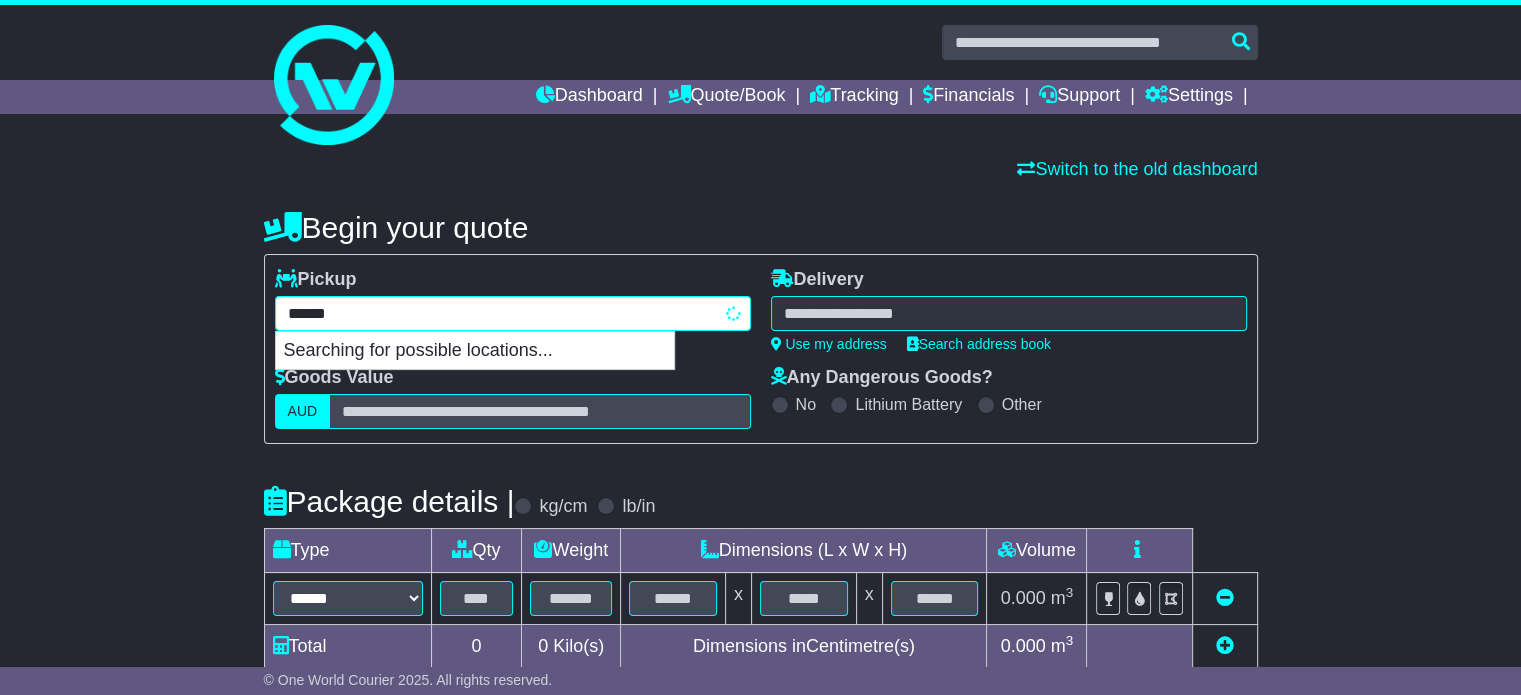 click on "******" at bounding box center (513, 313) 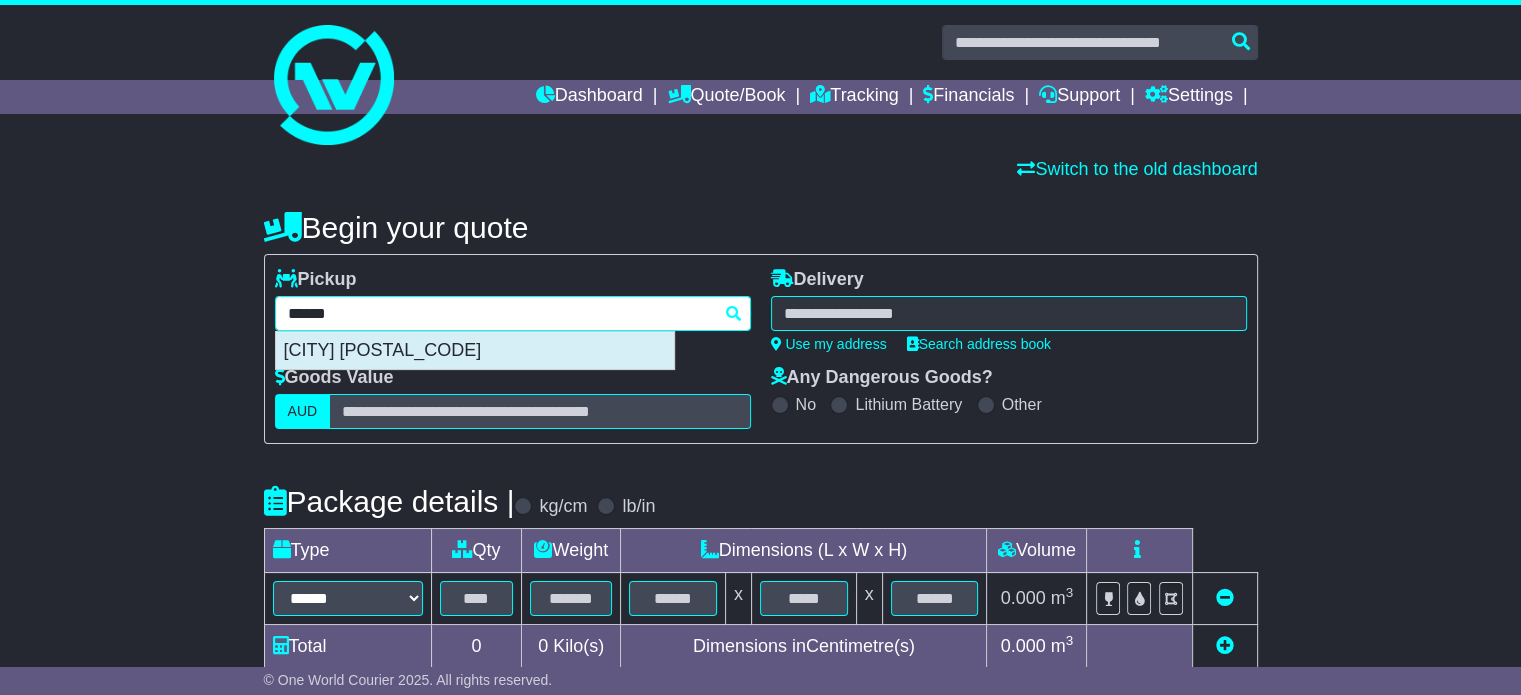 click on "[CITY] [POSTAL_CODE]" at bounding box center (475, 351) 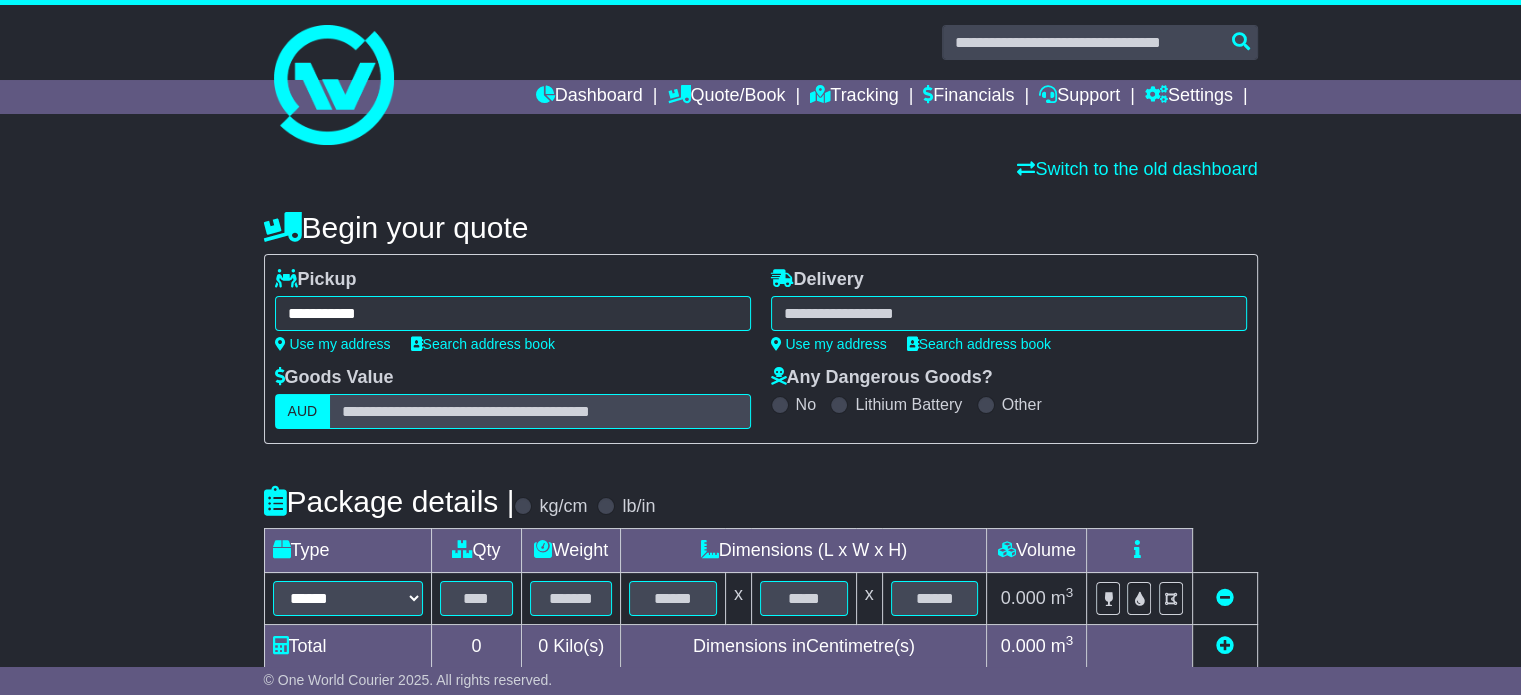 type on "**********" 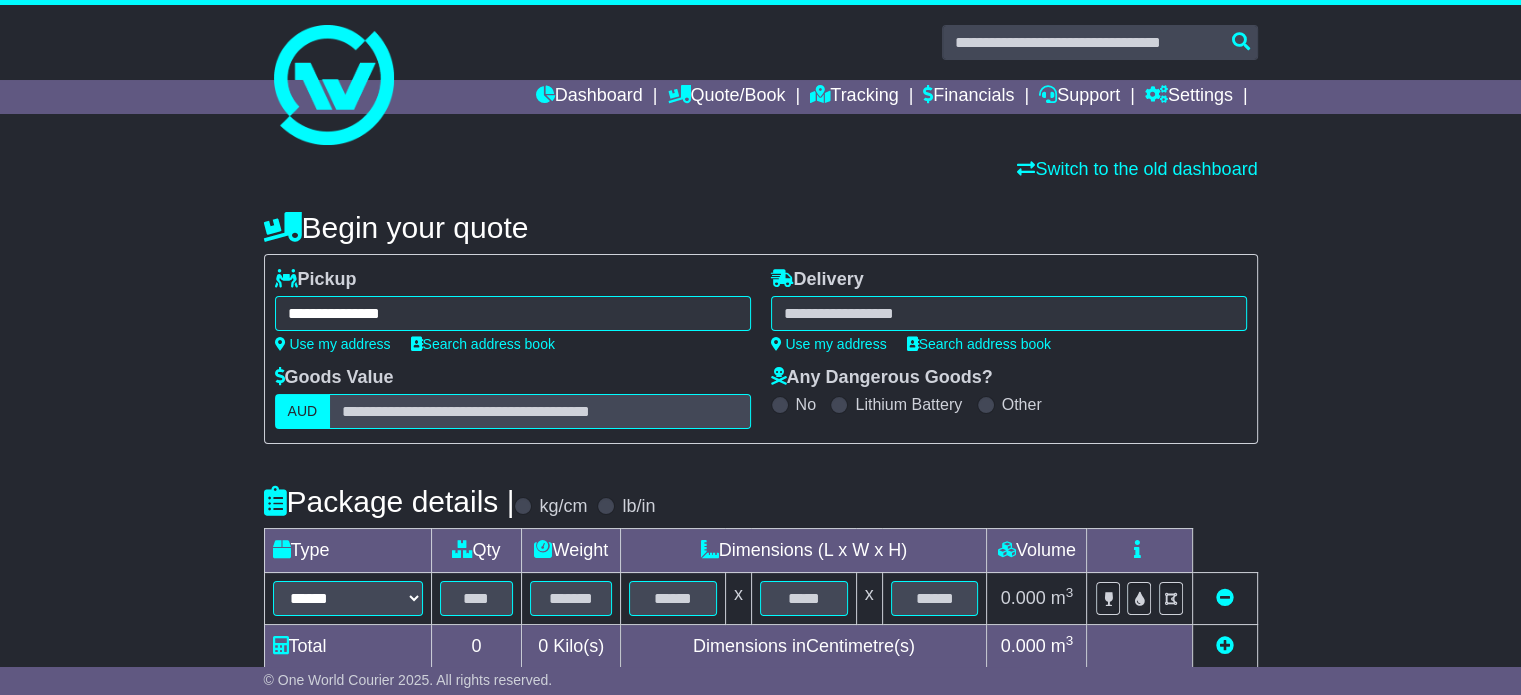 paste on "*******" 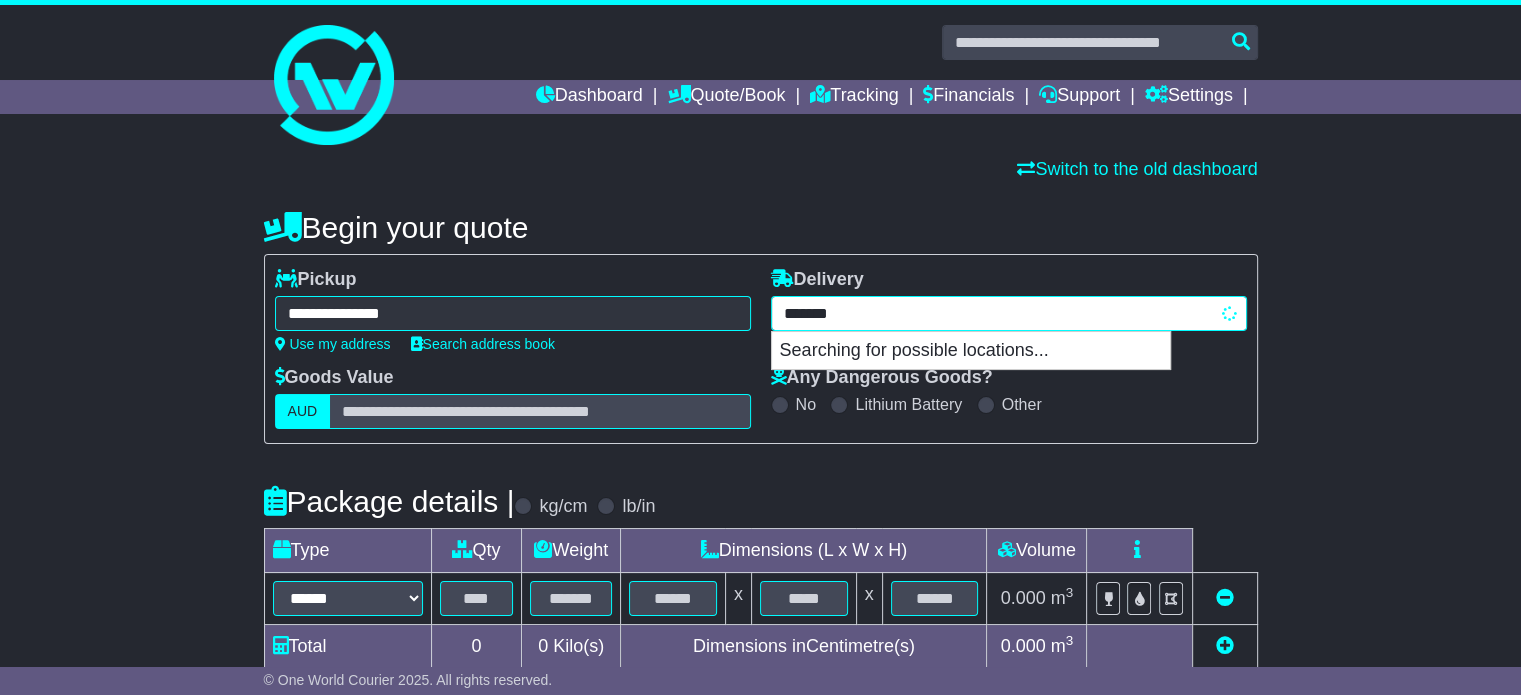 click on "******* Searching for possible locations..." at bounding box center (1009, 313) 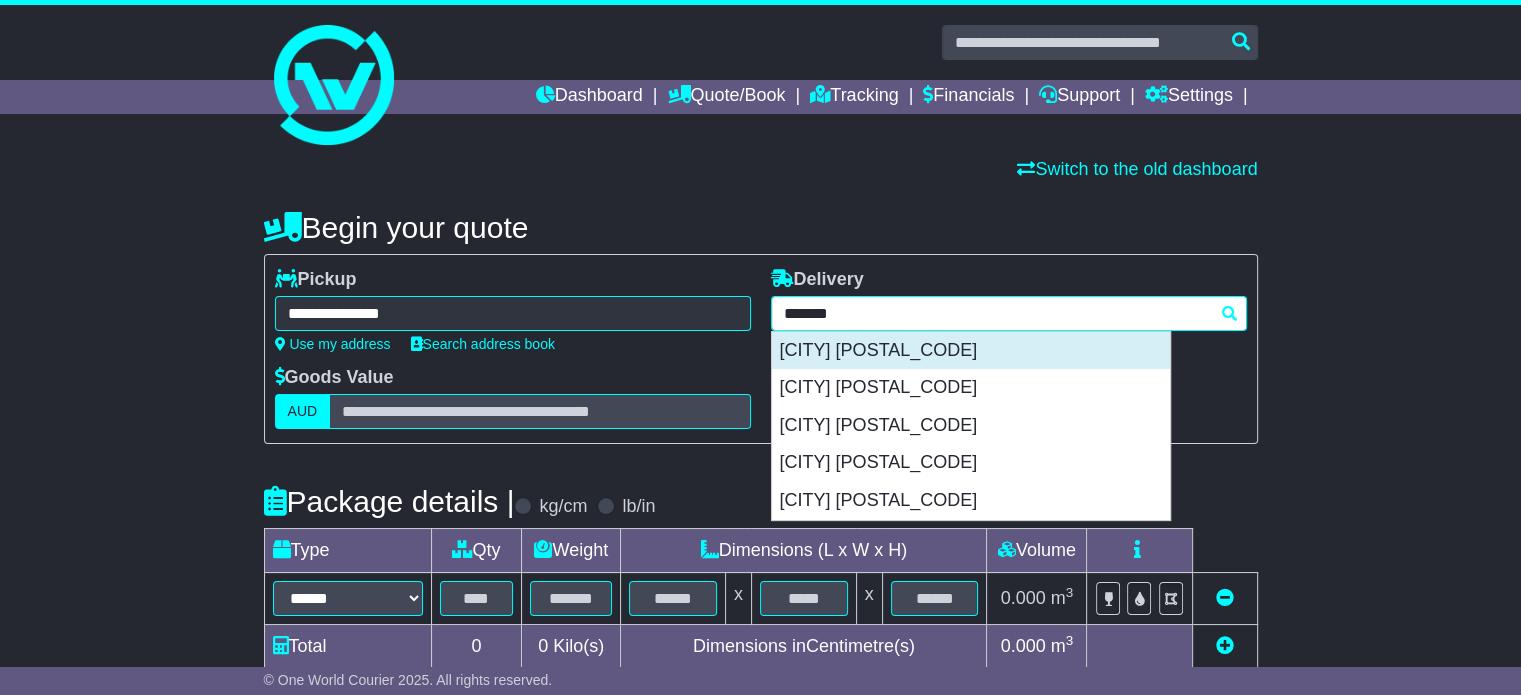 click on "[CITY] [POSTAL_CODE]" at bounding box center (971, 351) 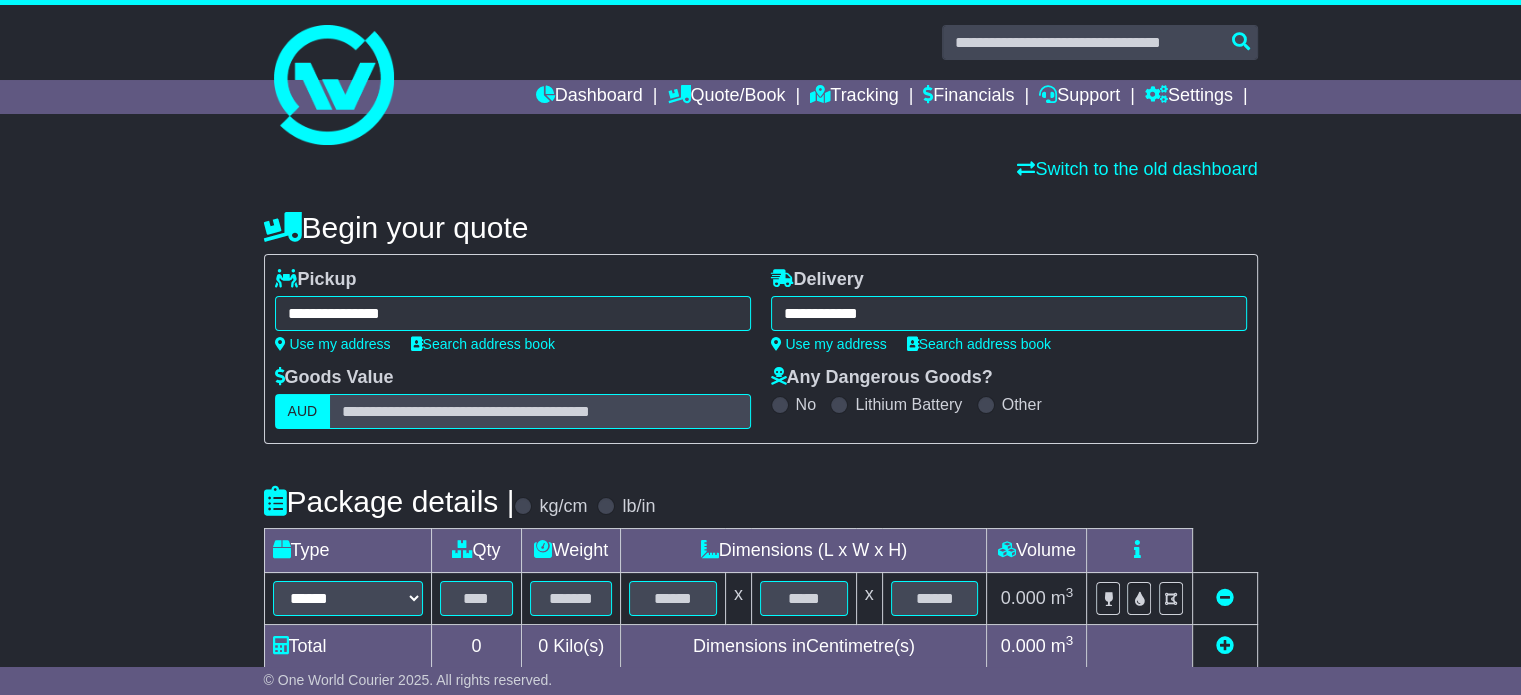 type on "**********" 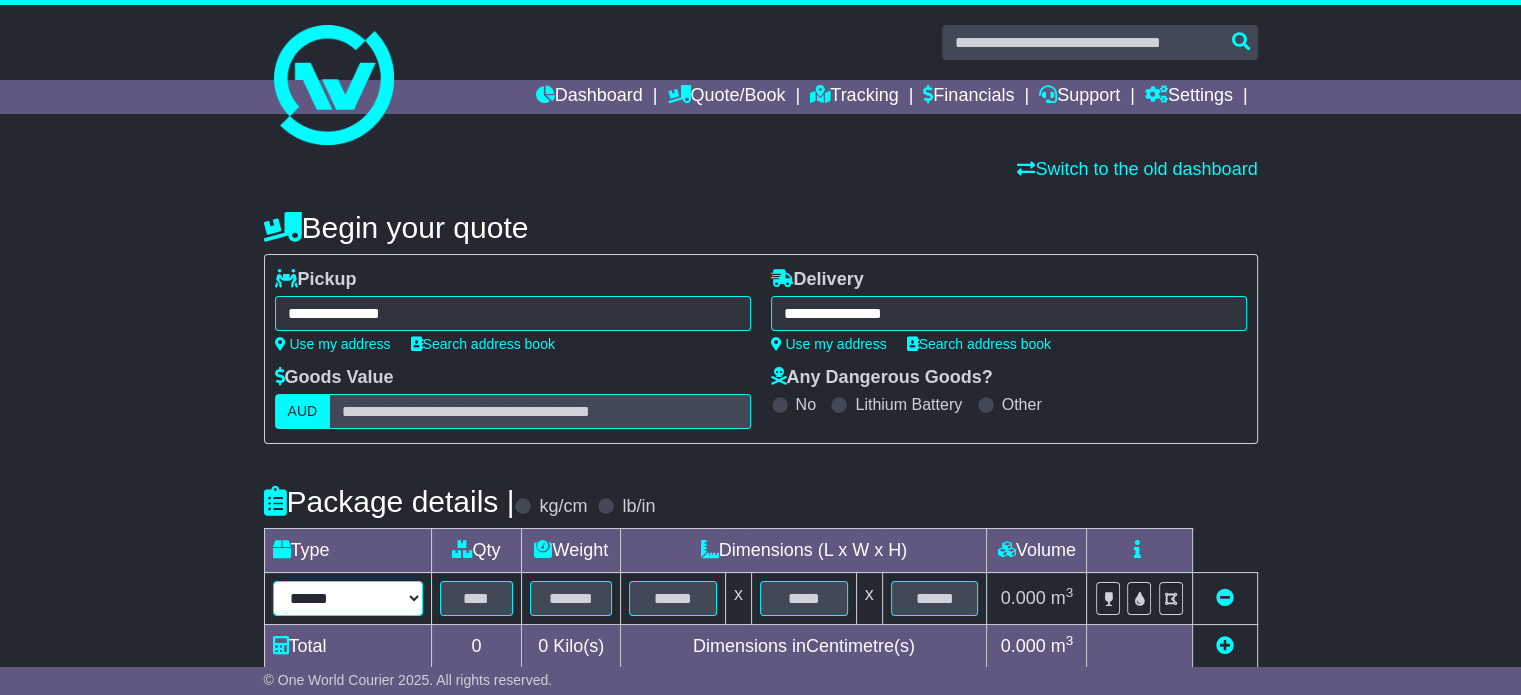 click on "****** ****** *** ******** ***** **** **** ****** *** *******" at bounding box center (348, 598) 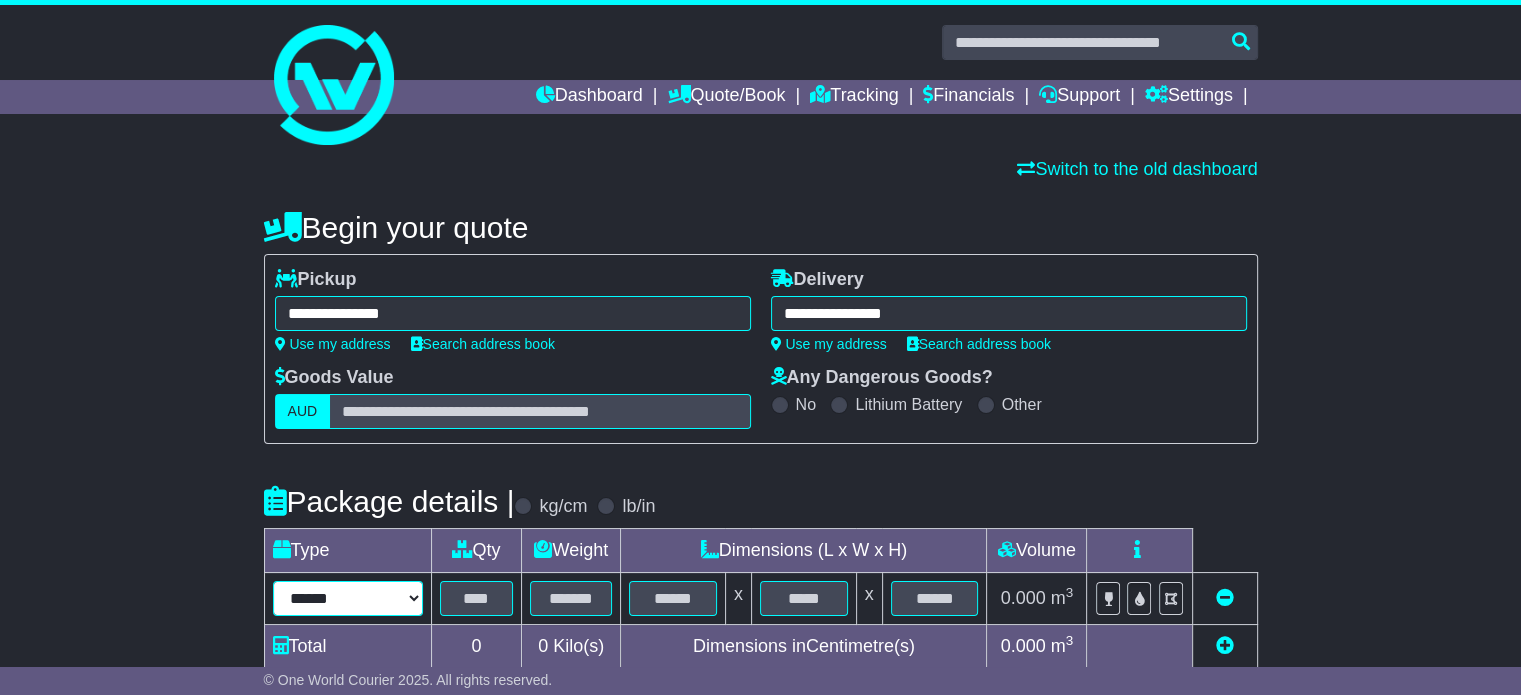 select on "*****" 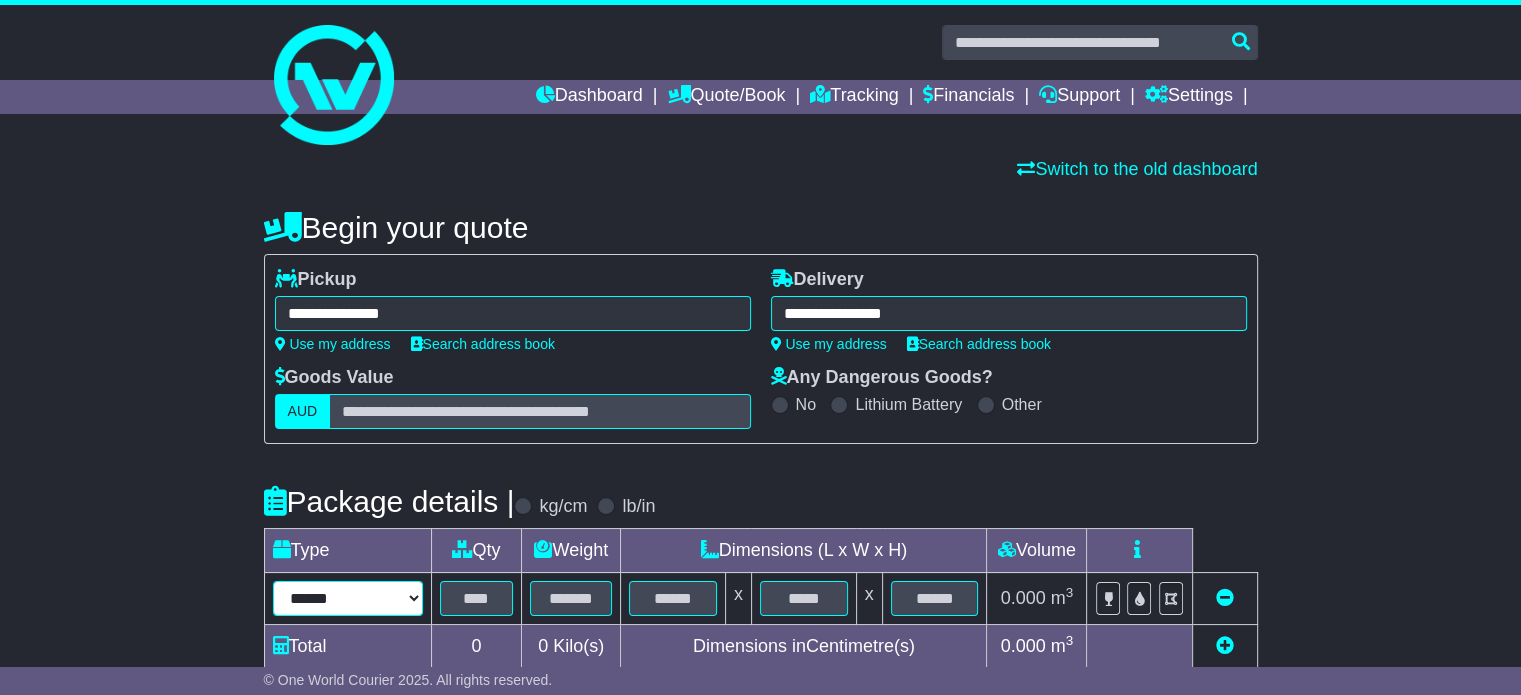 click on "****** ****** *** ******** ***** **** **** ****** *** *******" at bounding box center (348, 598) 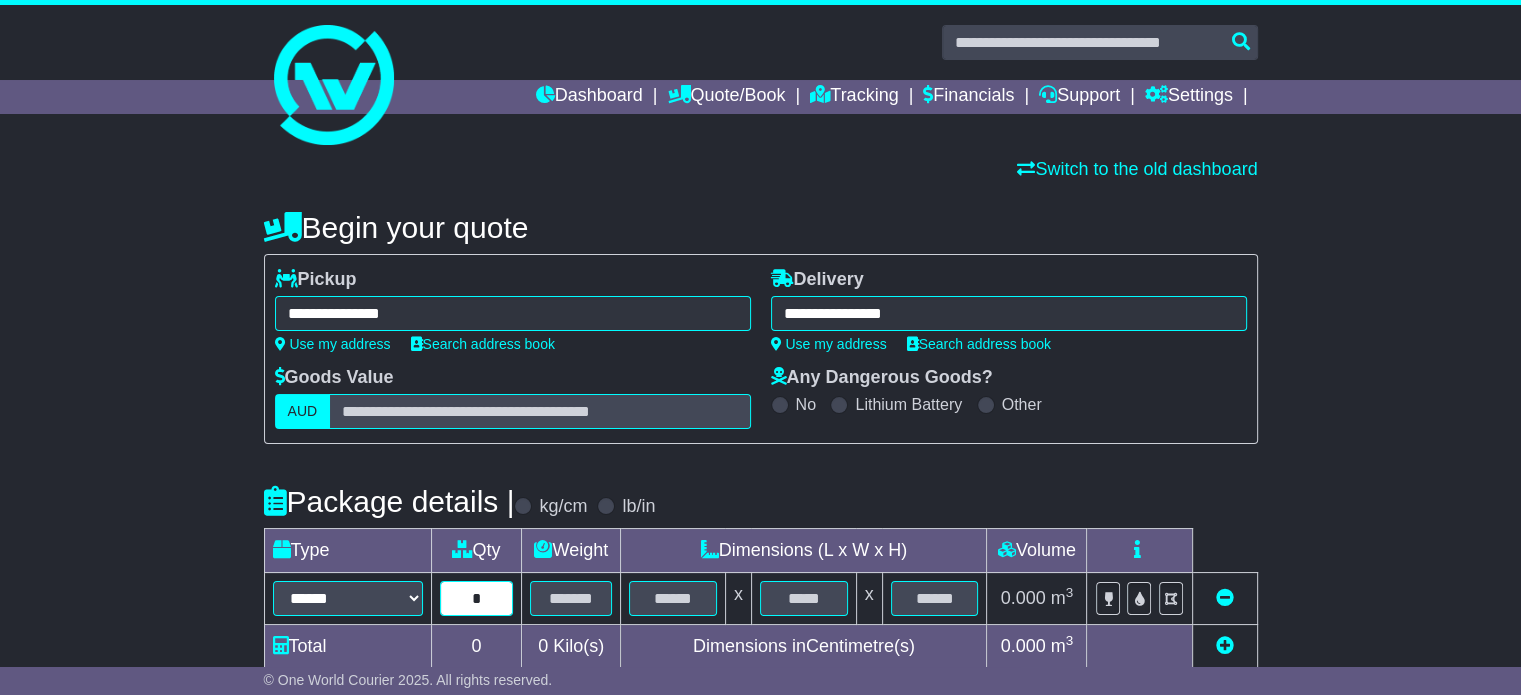 type on "*" 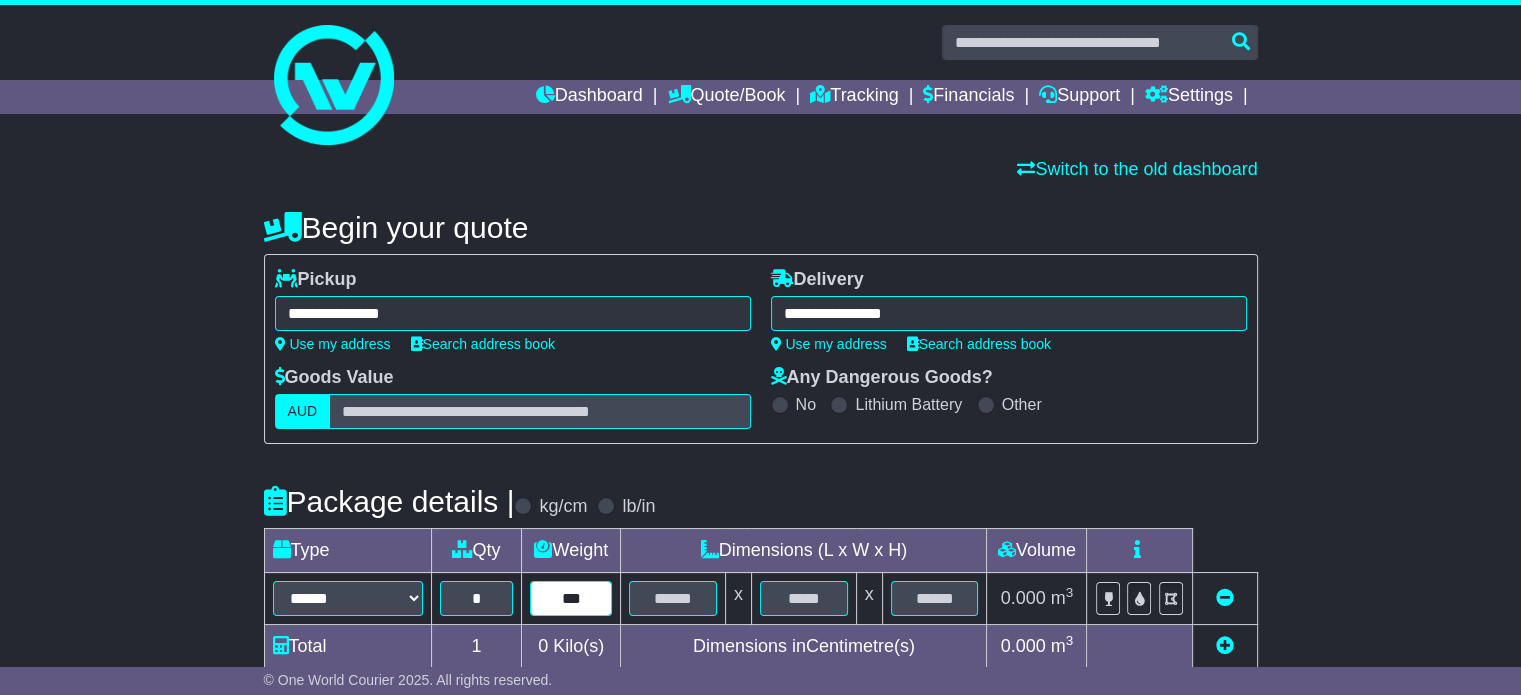 type on "***" 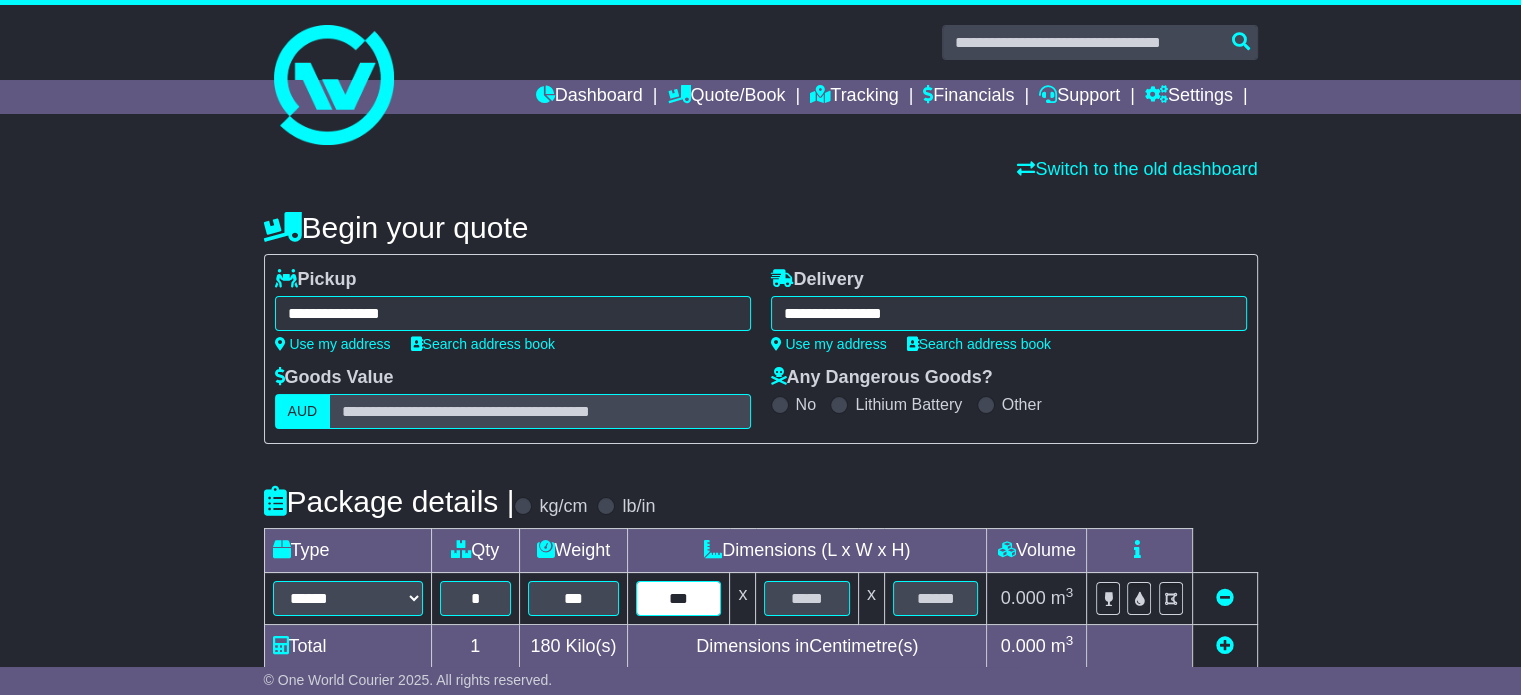 type on "***" 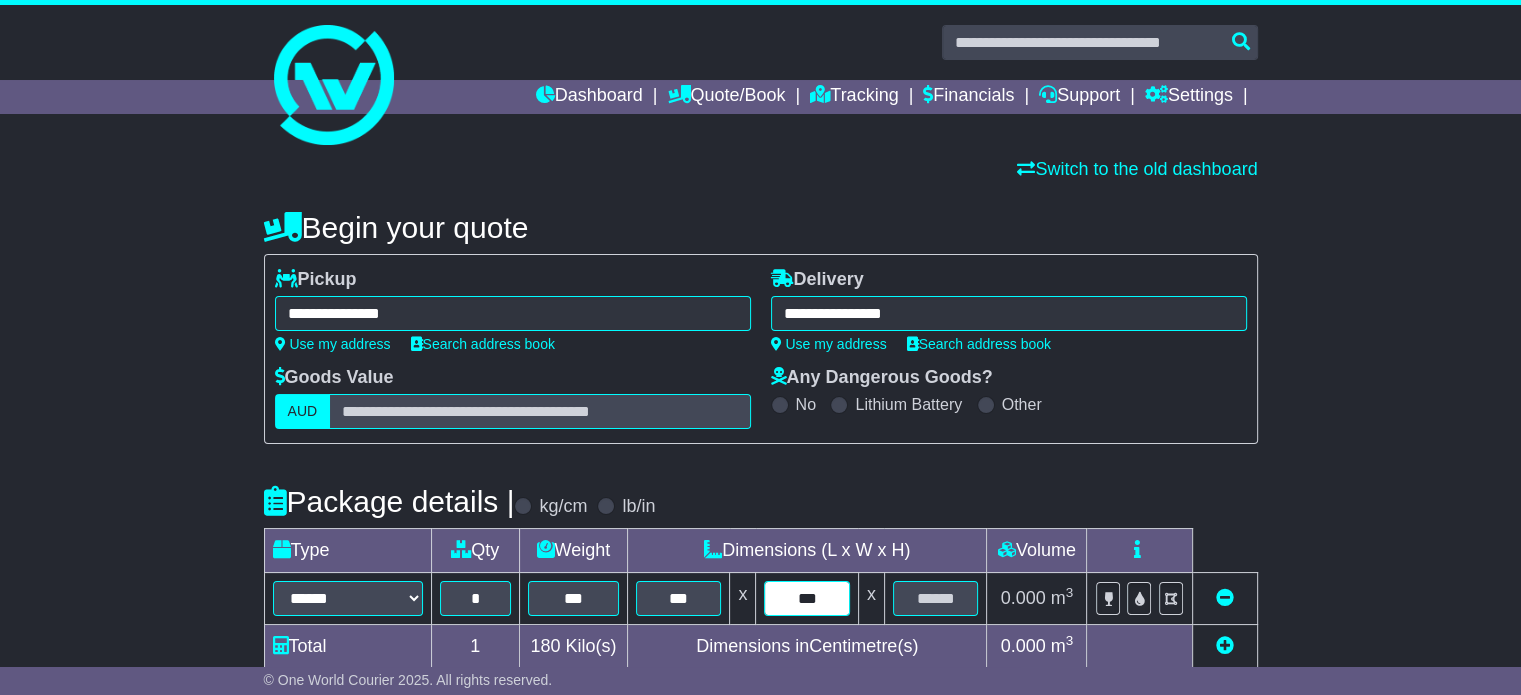 type on "***" 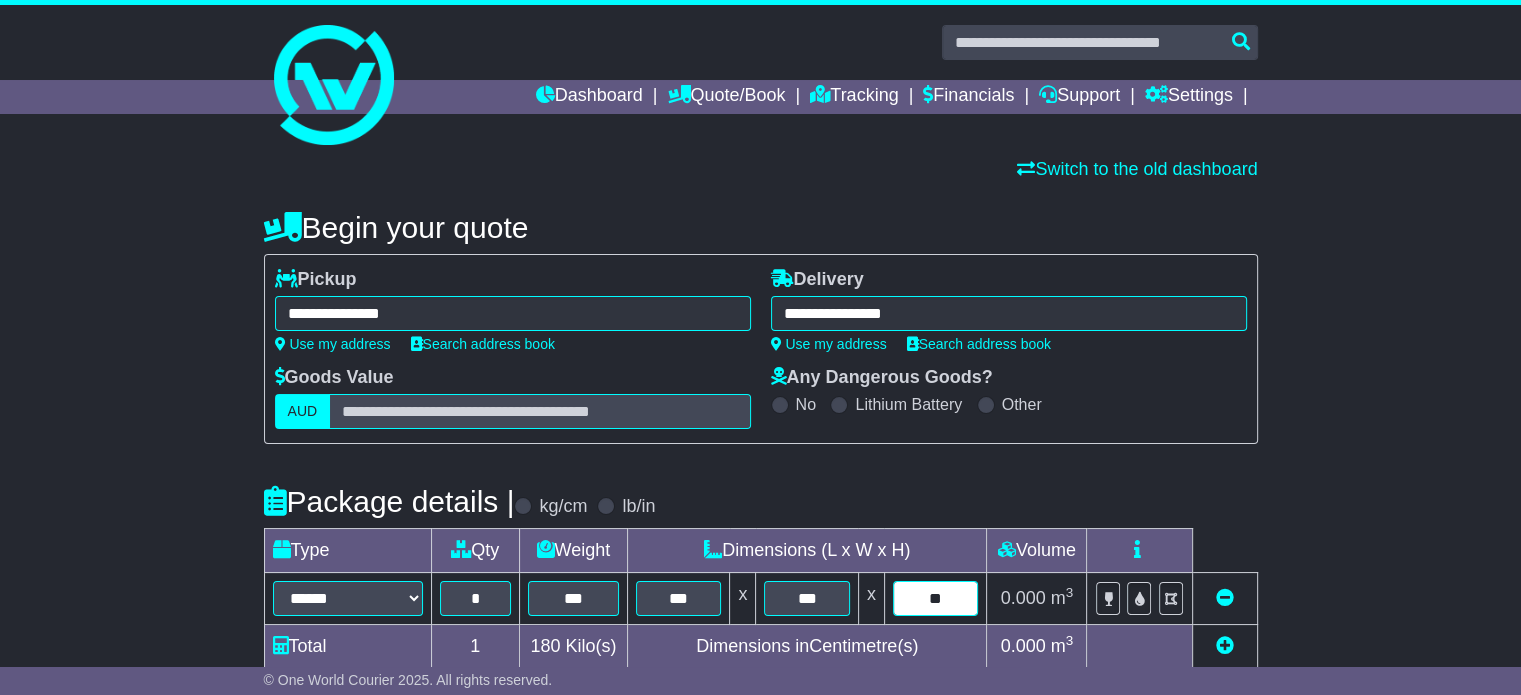 type on "**" 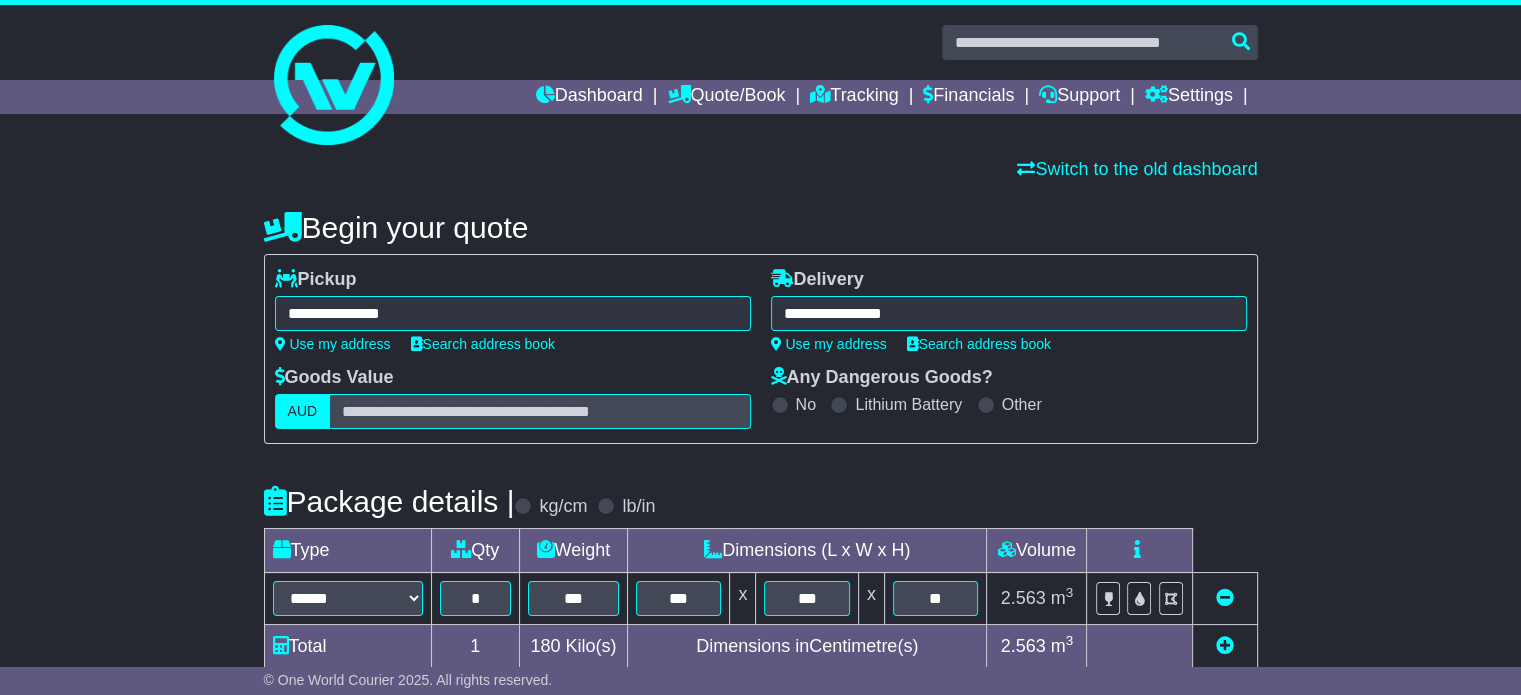click on "**********" at bounding box center (760, 692) 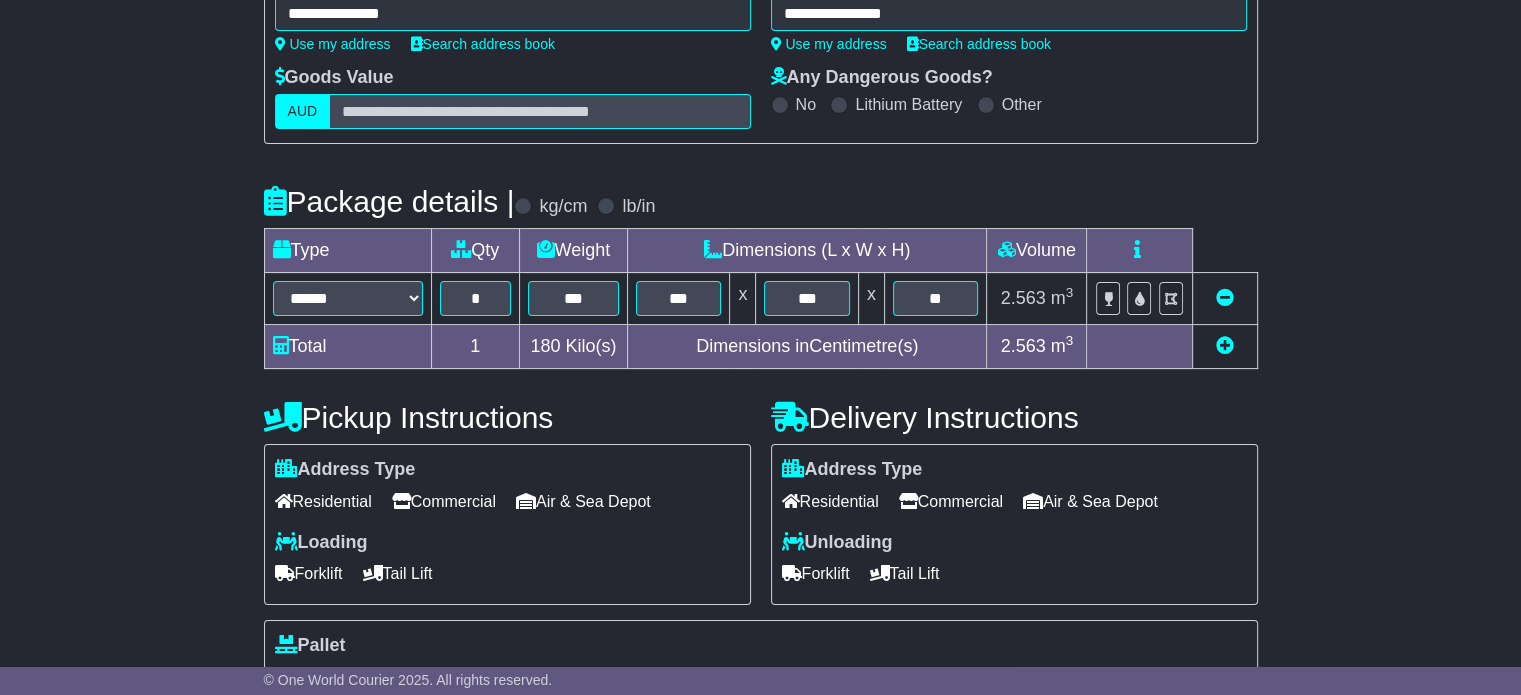scroll, scrollTop: 400, scrollLeft: 0, axis: vertical 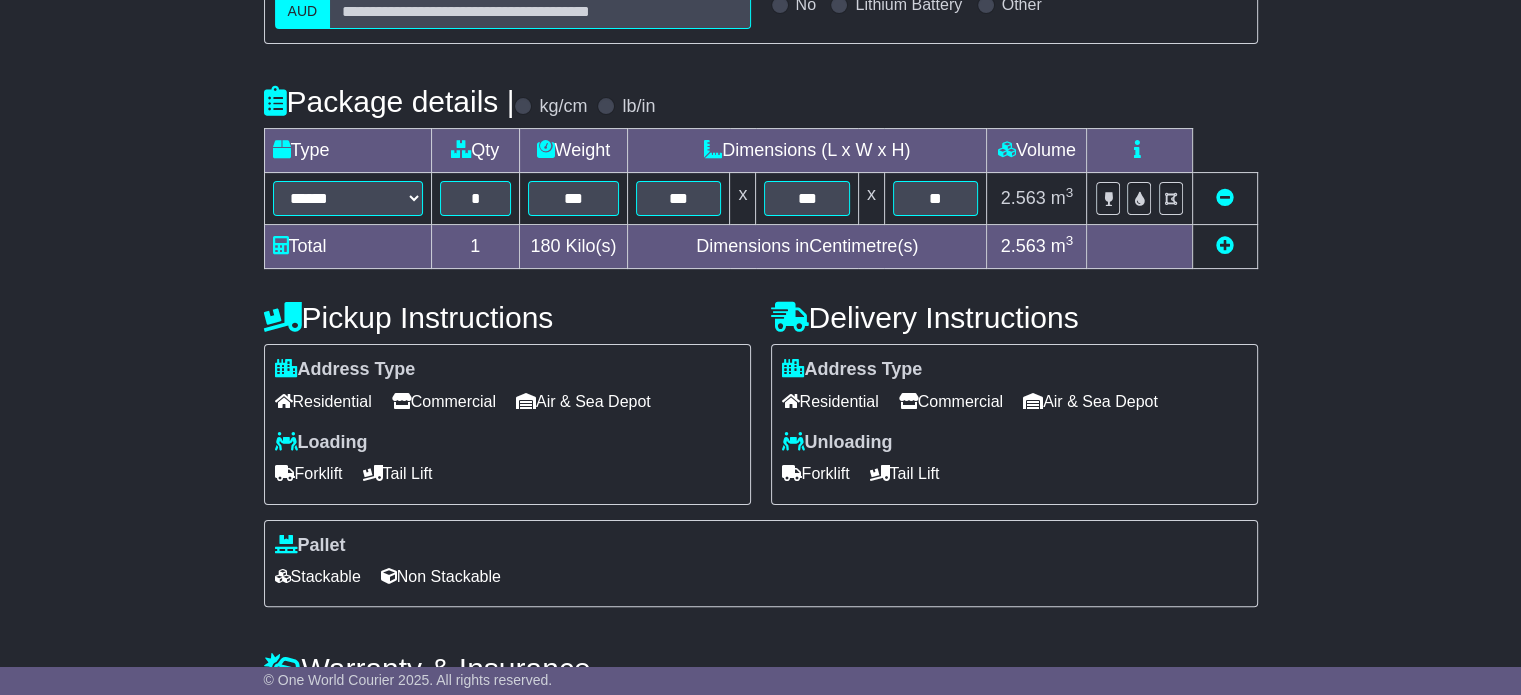 click on "Commercial" at bounding box center [444, 401] 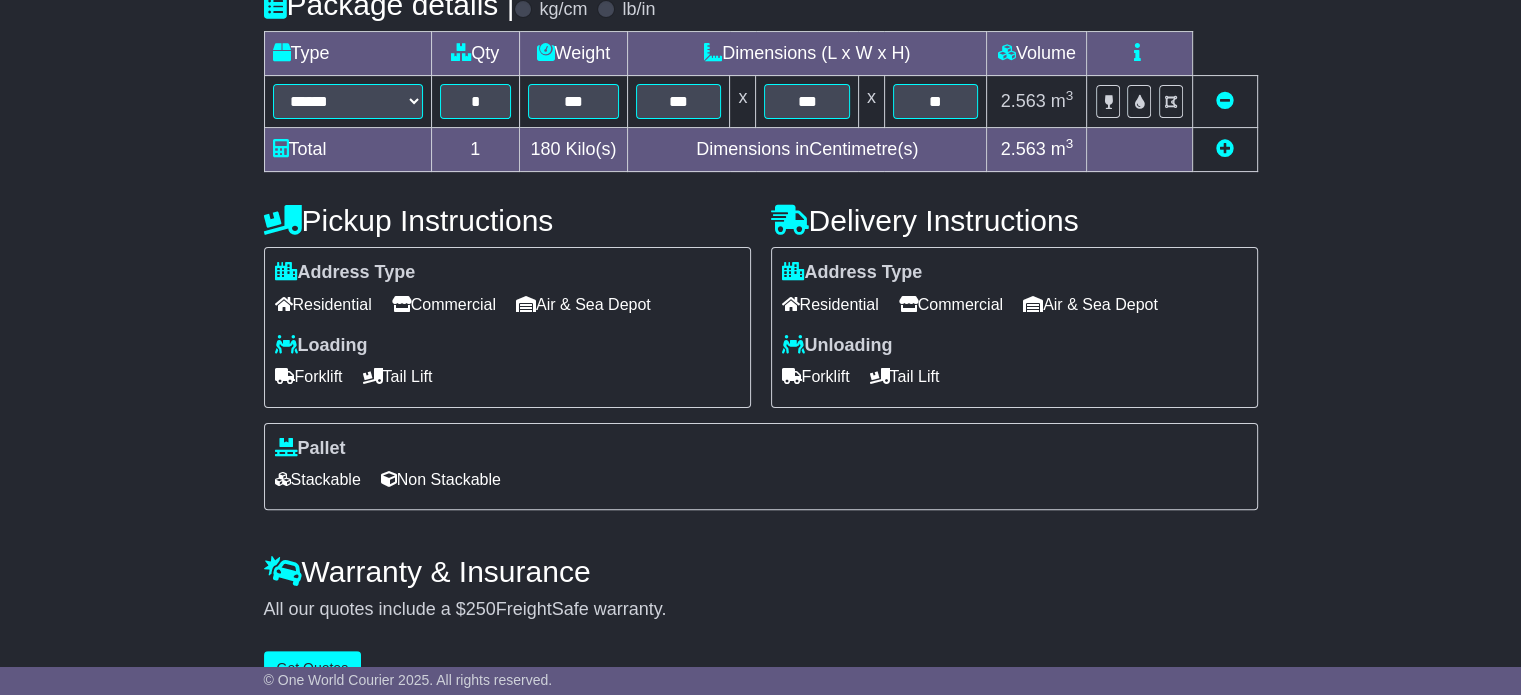 scroll, scrollTop: 536, scrollLeft: 0, axis: vertical 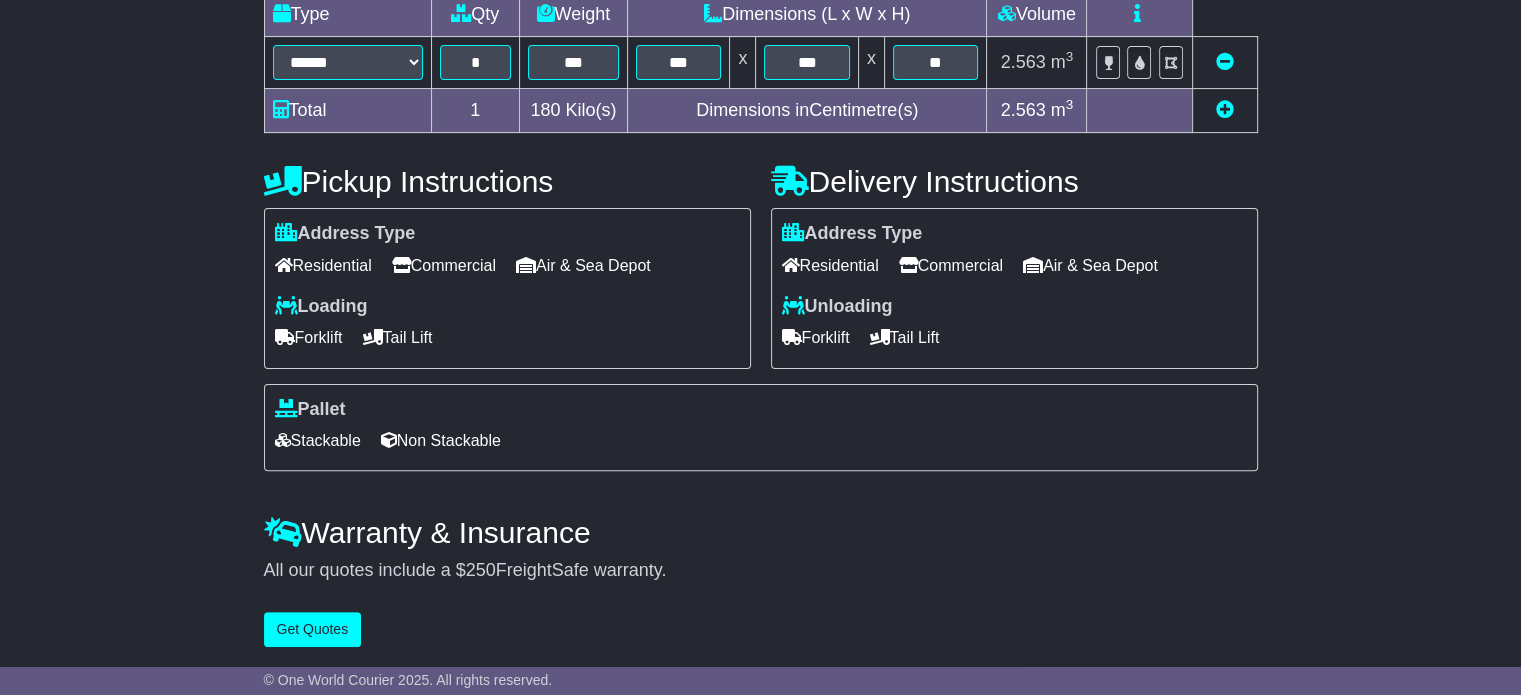 click at bounding box center (880, 337) 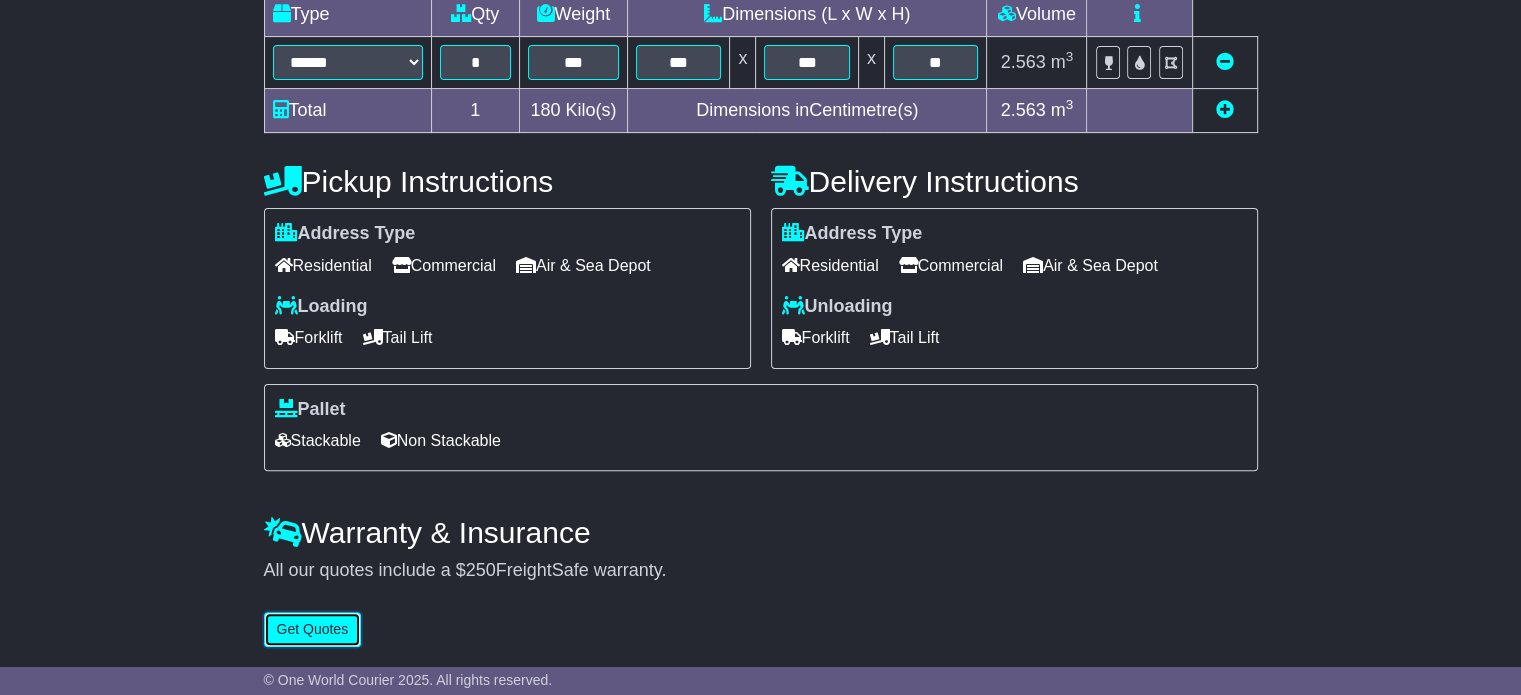 click on "Get Quotes" at bounding box center (313, 629) 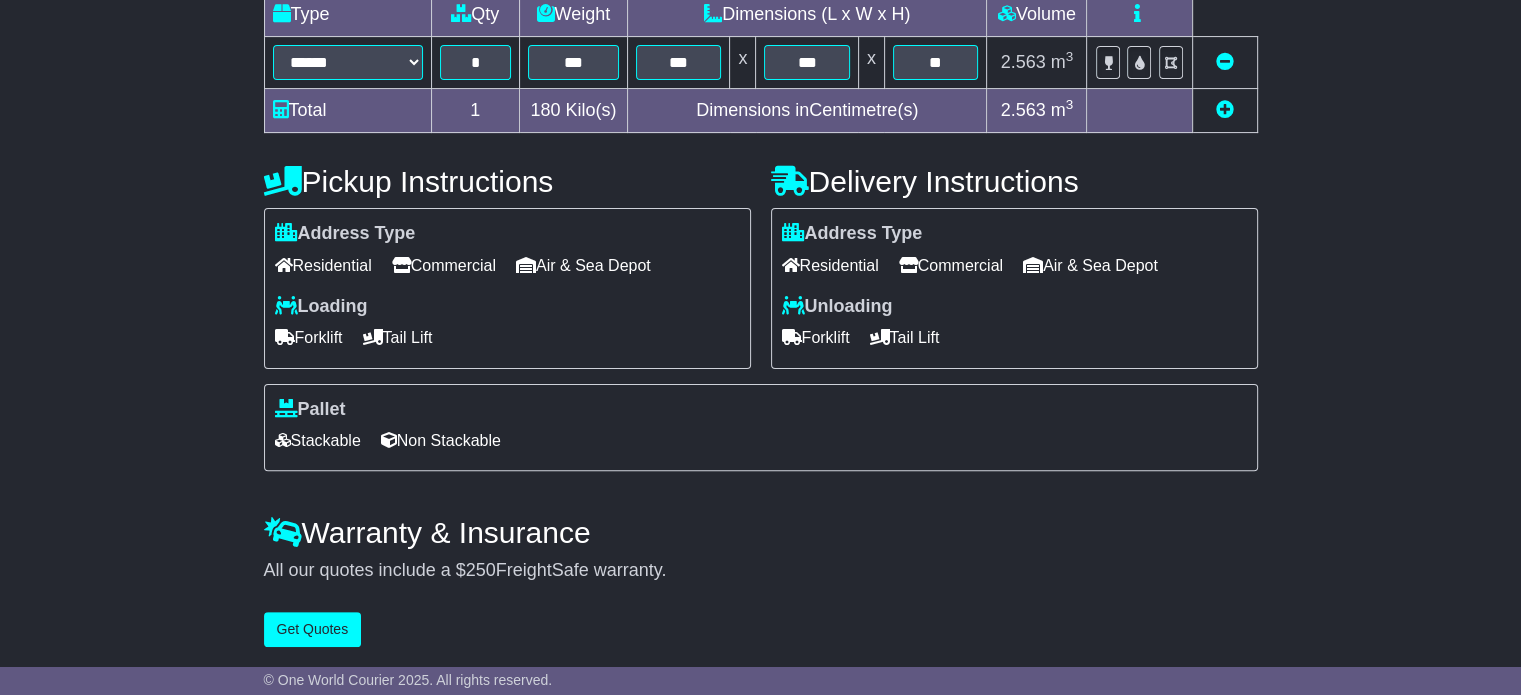 scroll, scrollTop: 0, scrollLeft: 0, axis: both 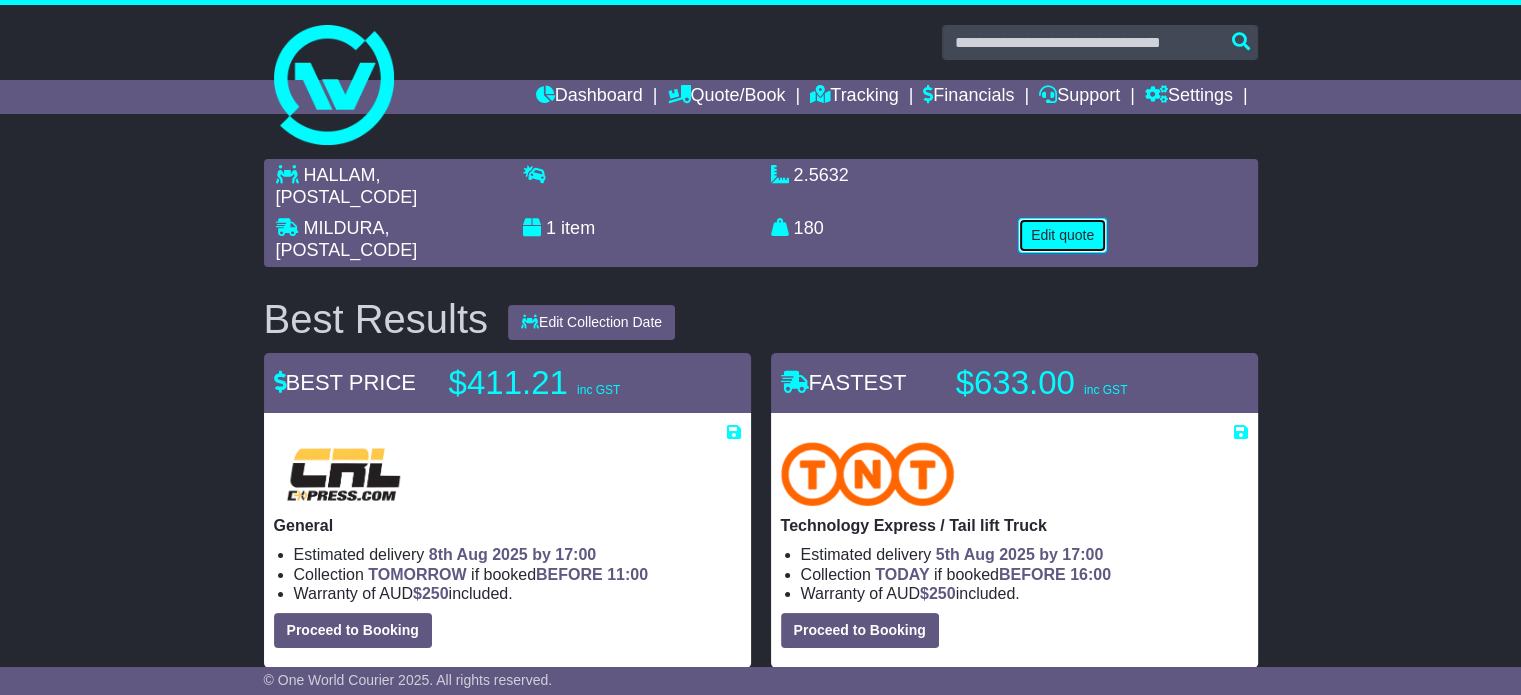 click on "Edit quote" at bounding box center (1062, 235) 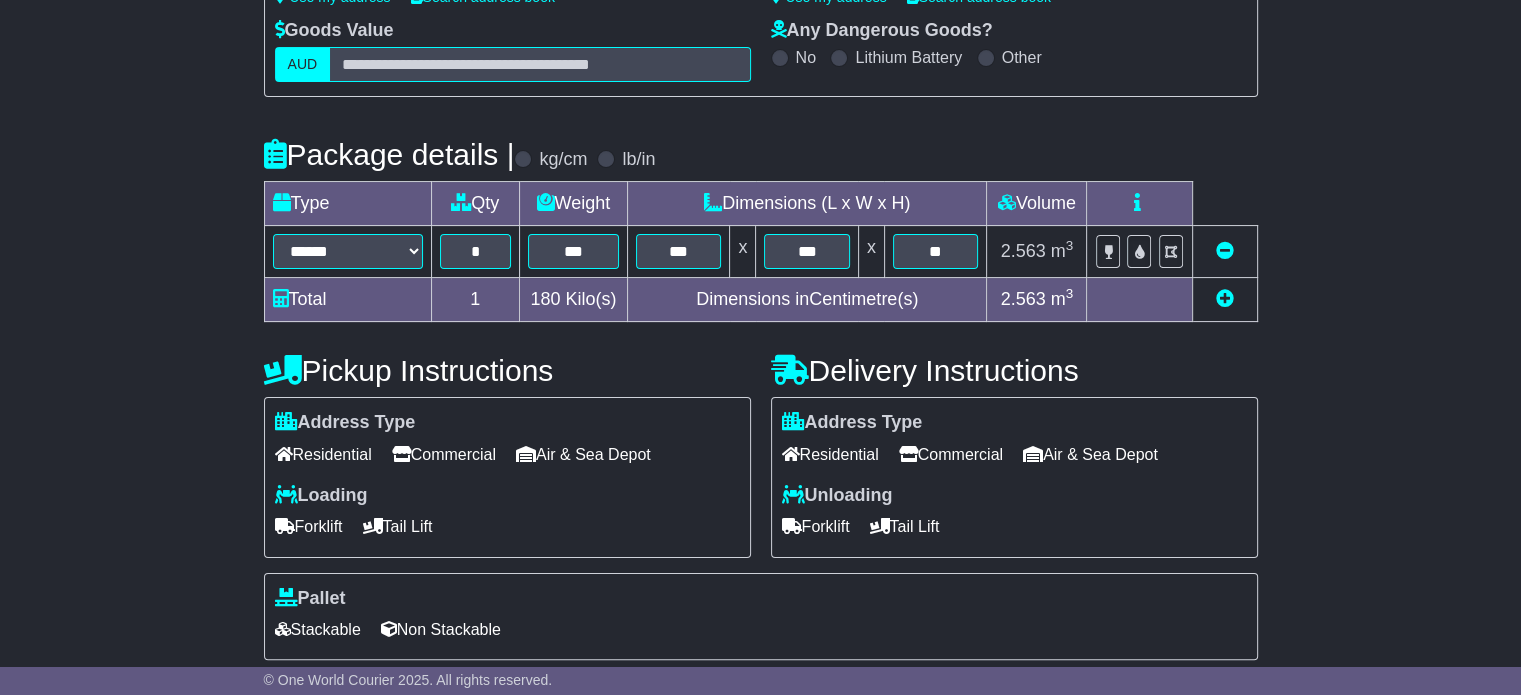 scroll, scrollTop: 348, scrollLeft: 0, axis: vertical 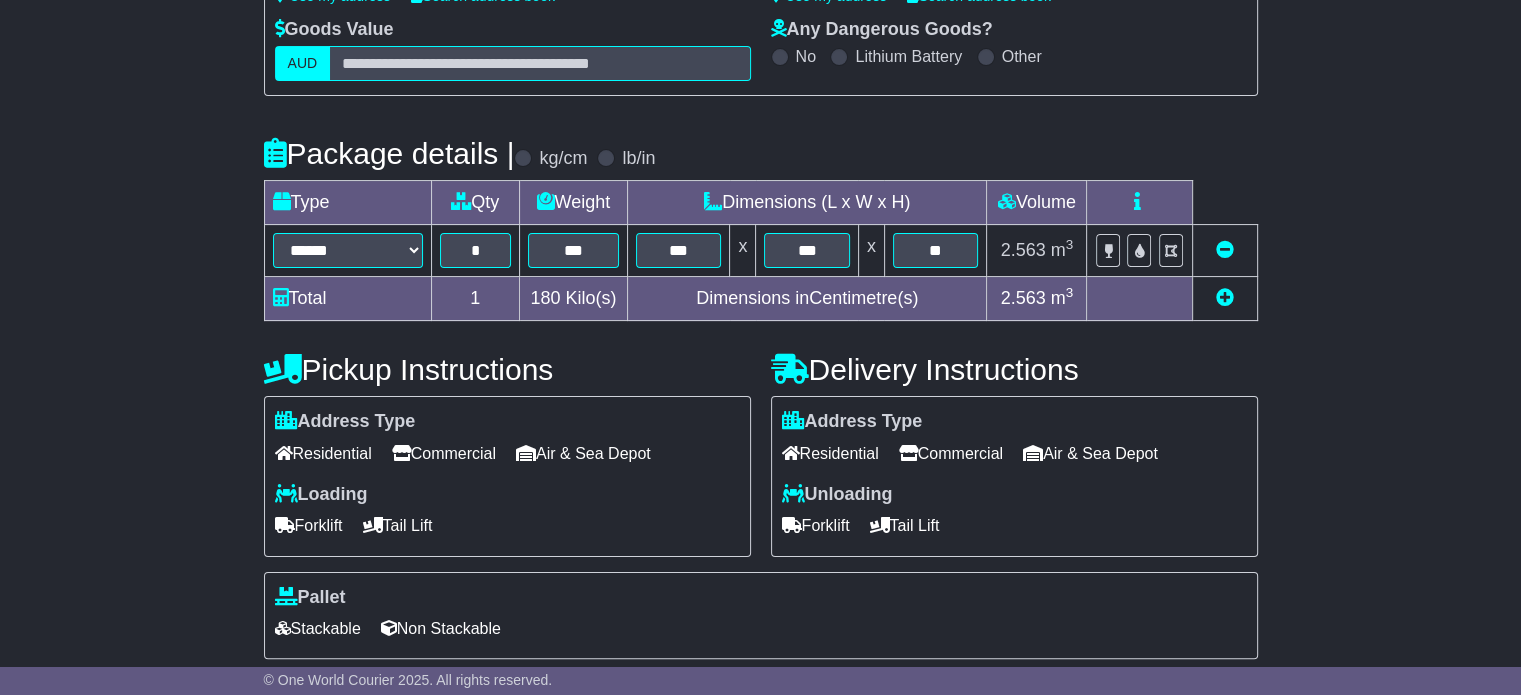 click on "Residential" at bounding box center (830, 453) 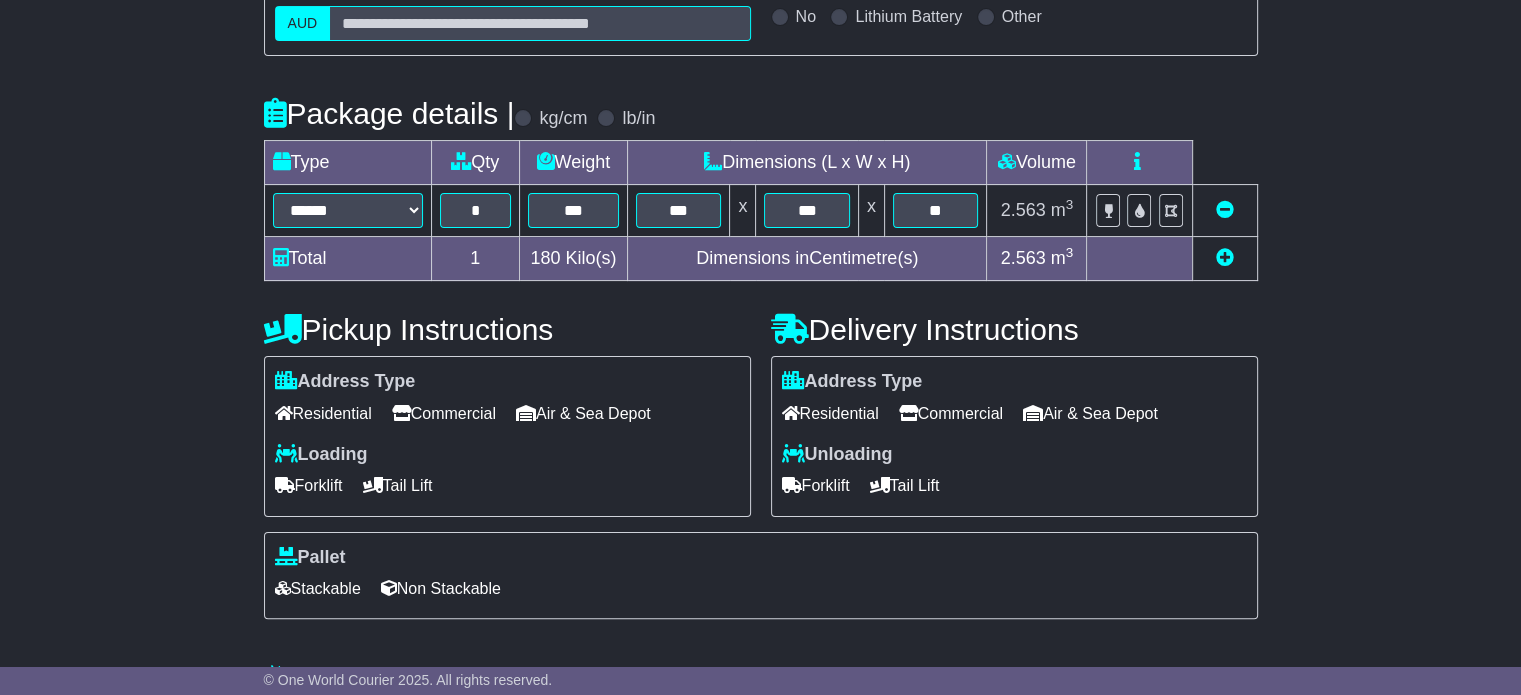 scroll, scrollTop: 540, scrollLeft: 0, axis: vertical 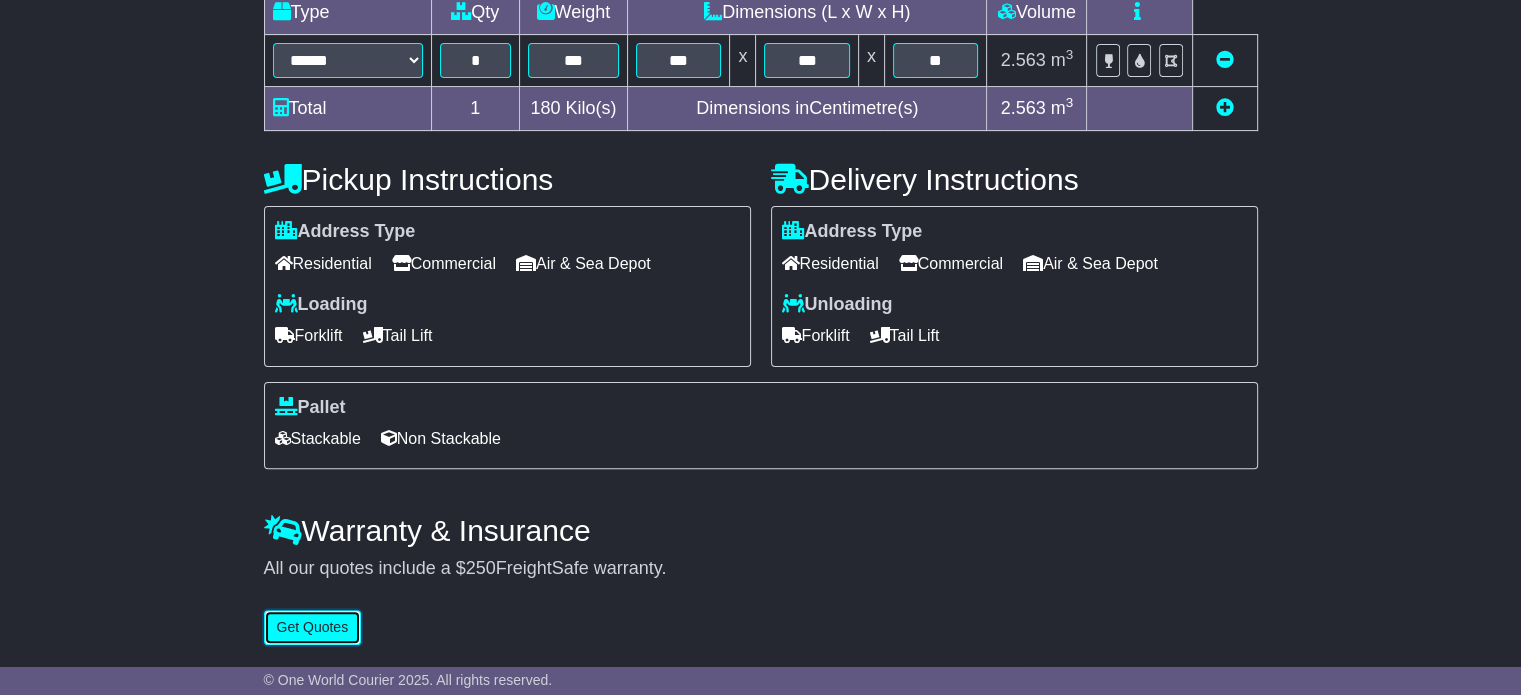 click on "Get Quotes" at bounding box center (313, 627) 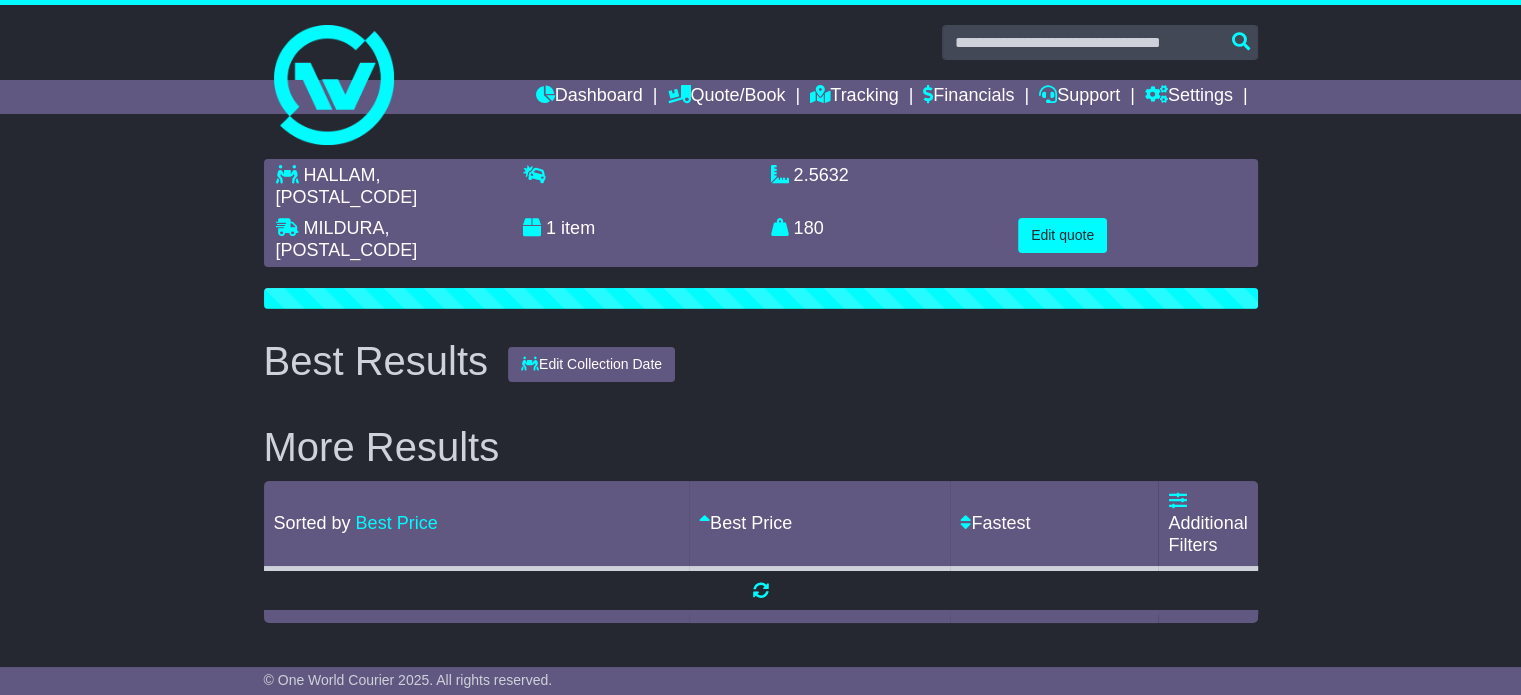 scroll, scrollTop: 0, scrollLeft: 0, axis: both 